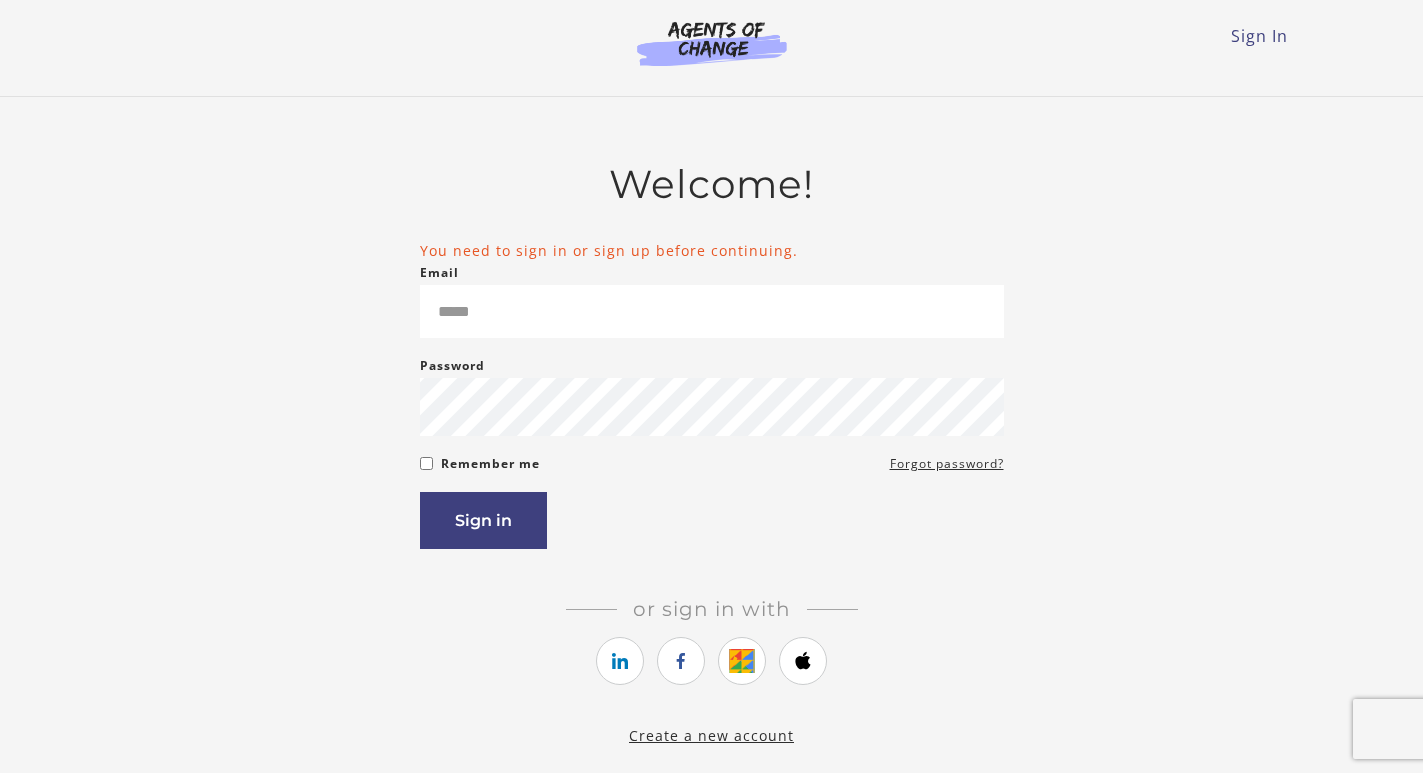 scroll, scrollTop: 0, scrollLeft: 0, axis: both 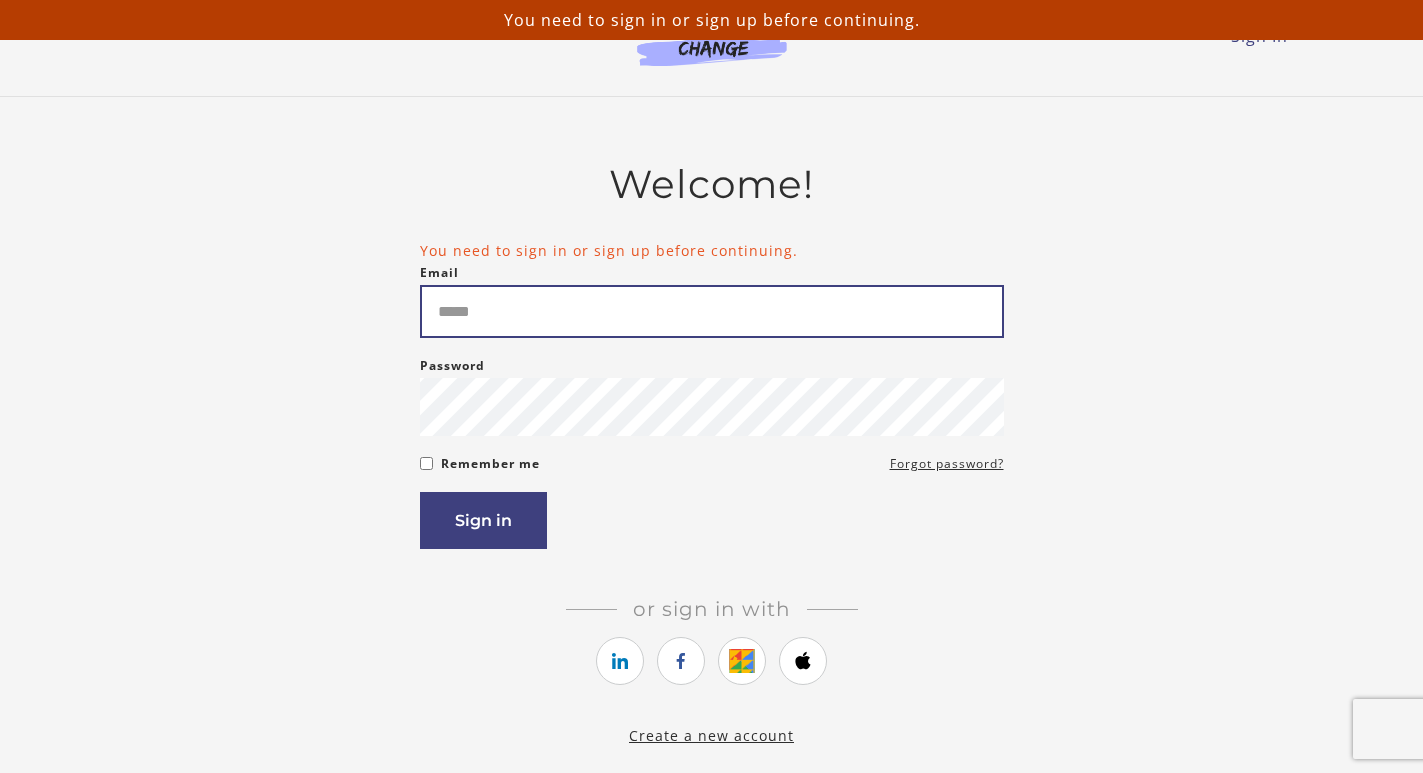click on "Email" at bounding box center [712, 311] 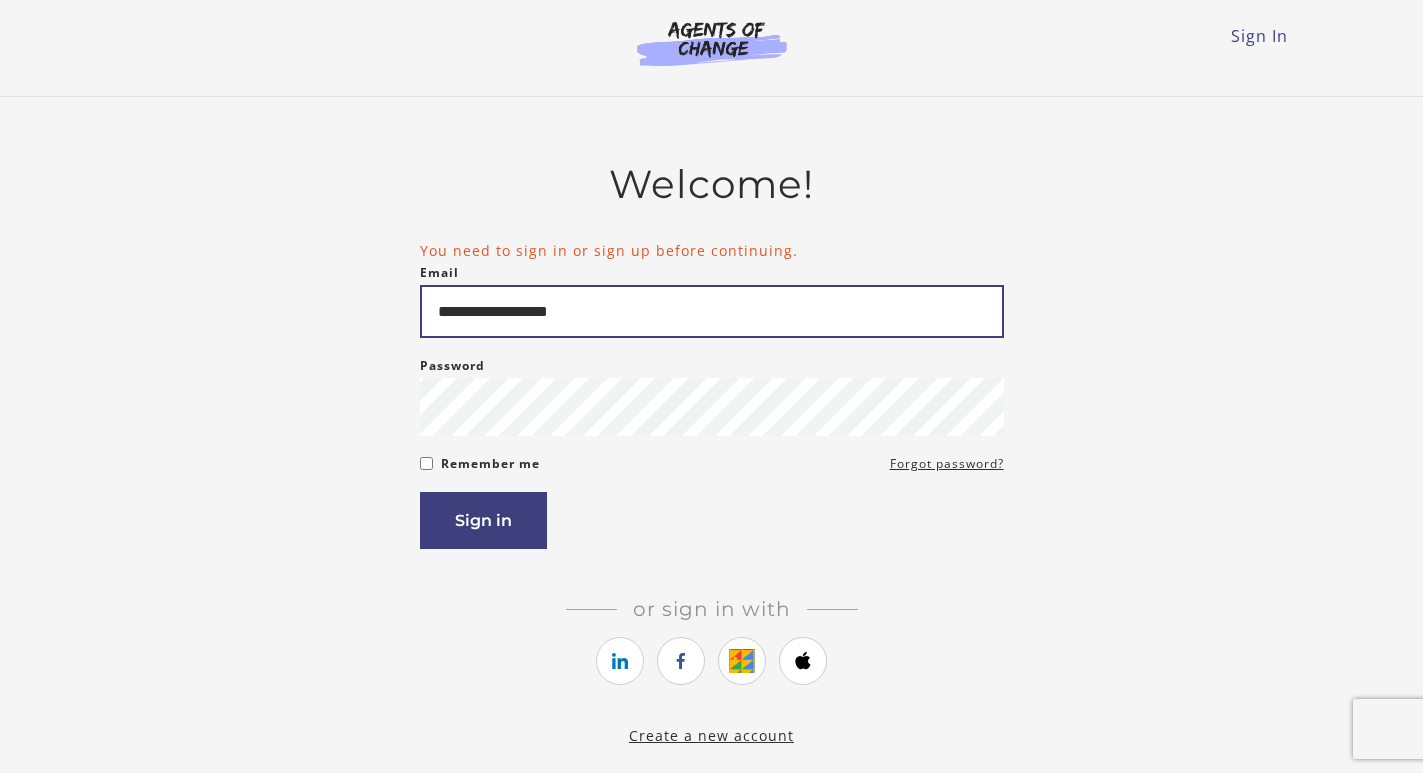 type on "**********" 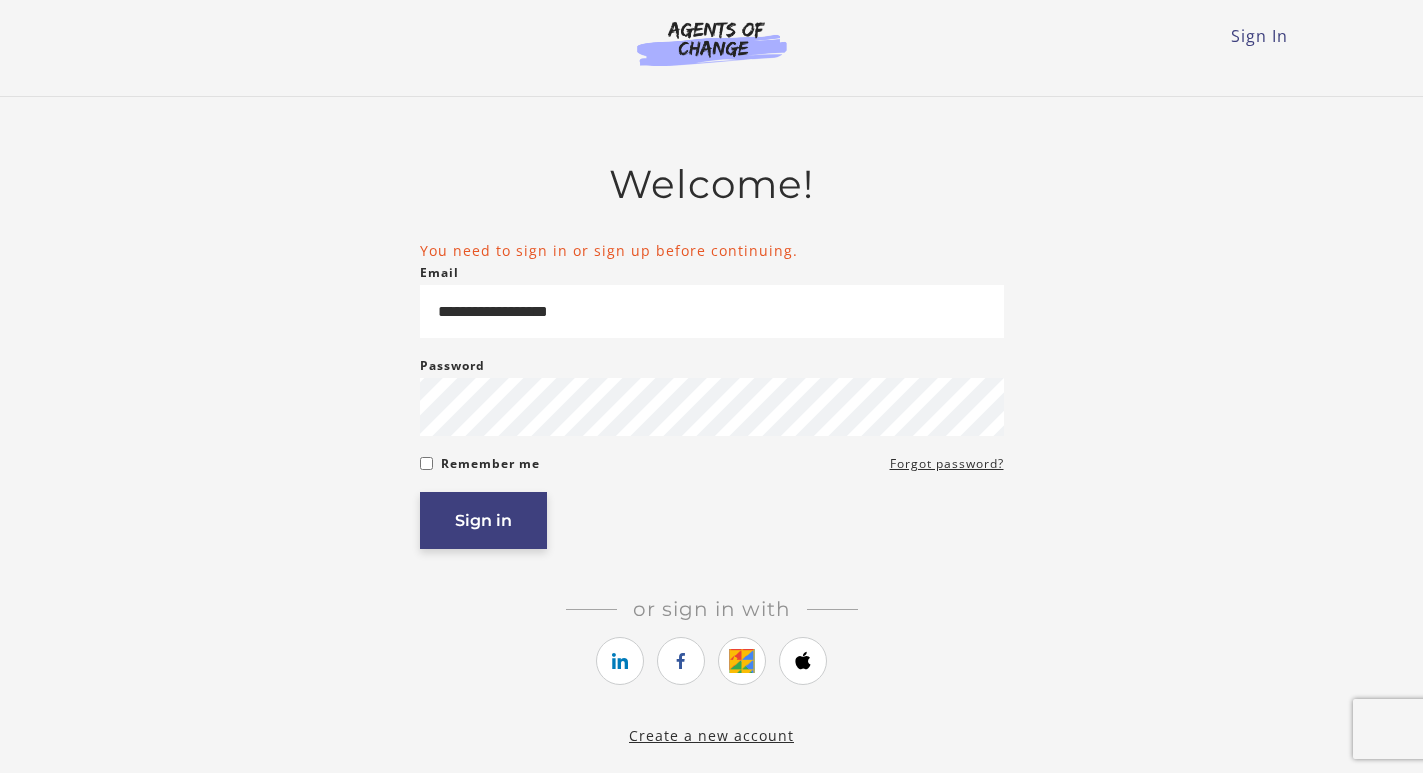 click on "Sign in" at bounding box center (483, 520) 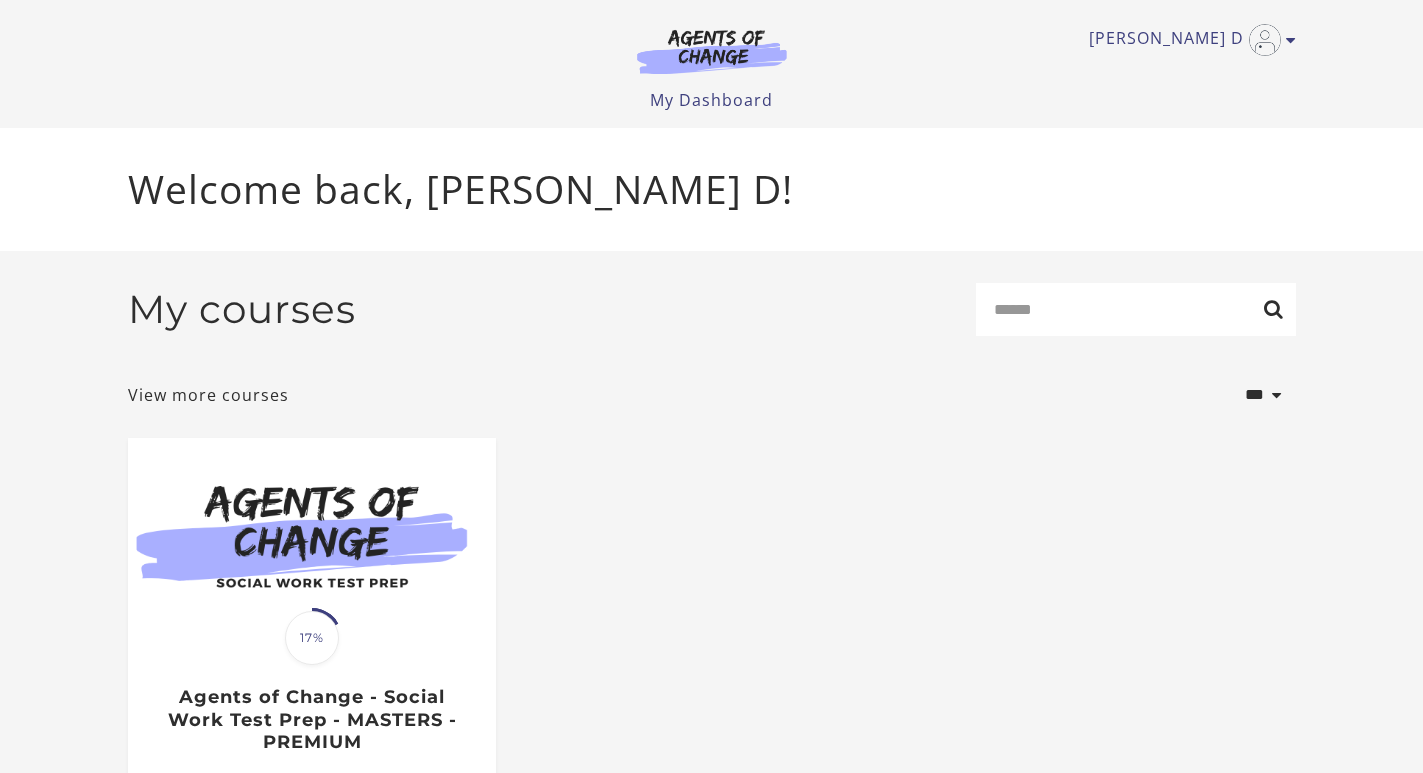 scroll, scrollTop: 0, scrollLeft: 0, axis: both 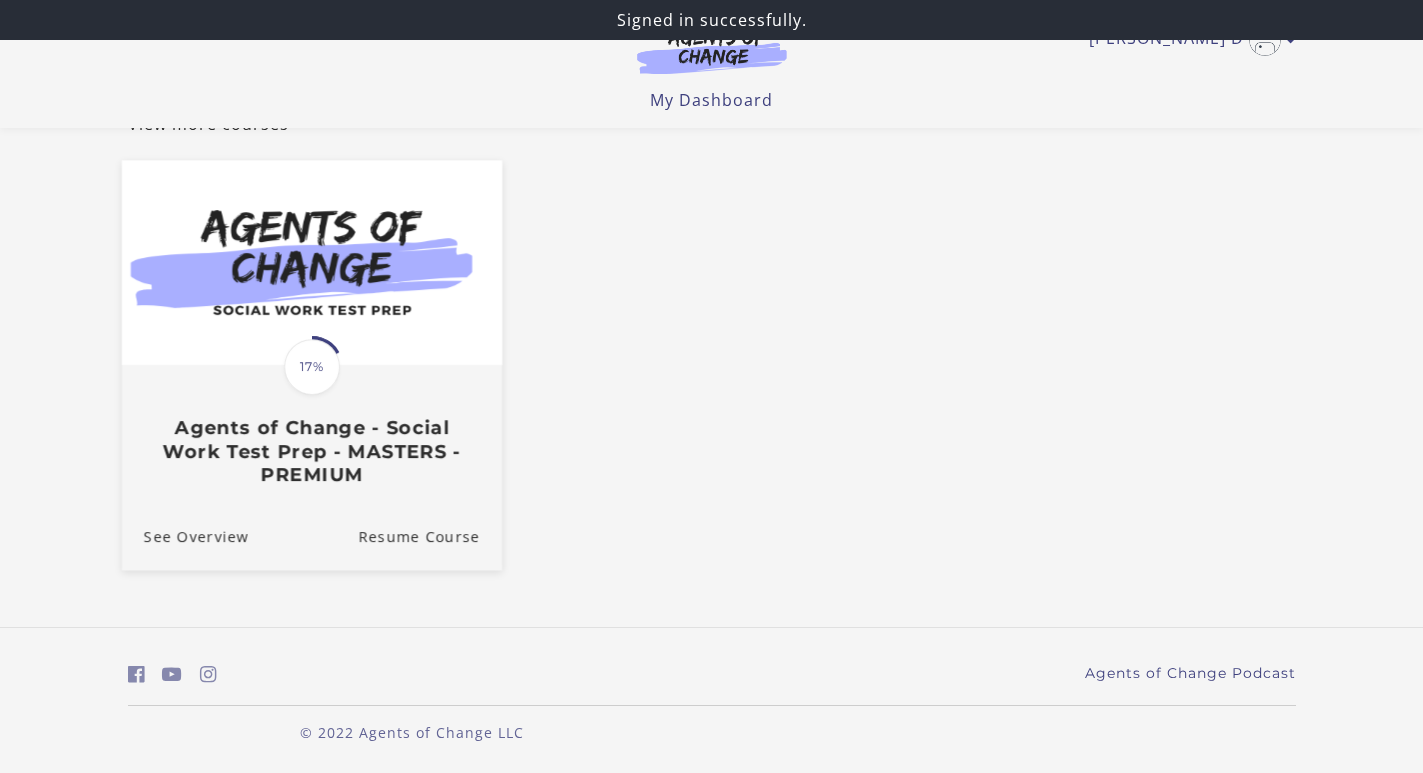 click on "17%" at bounding box center (312, 367) 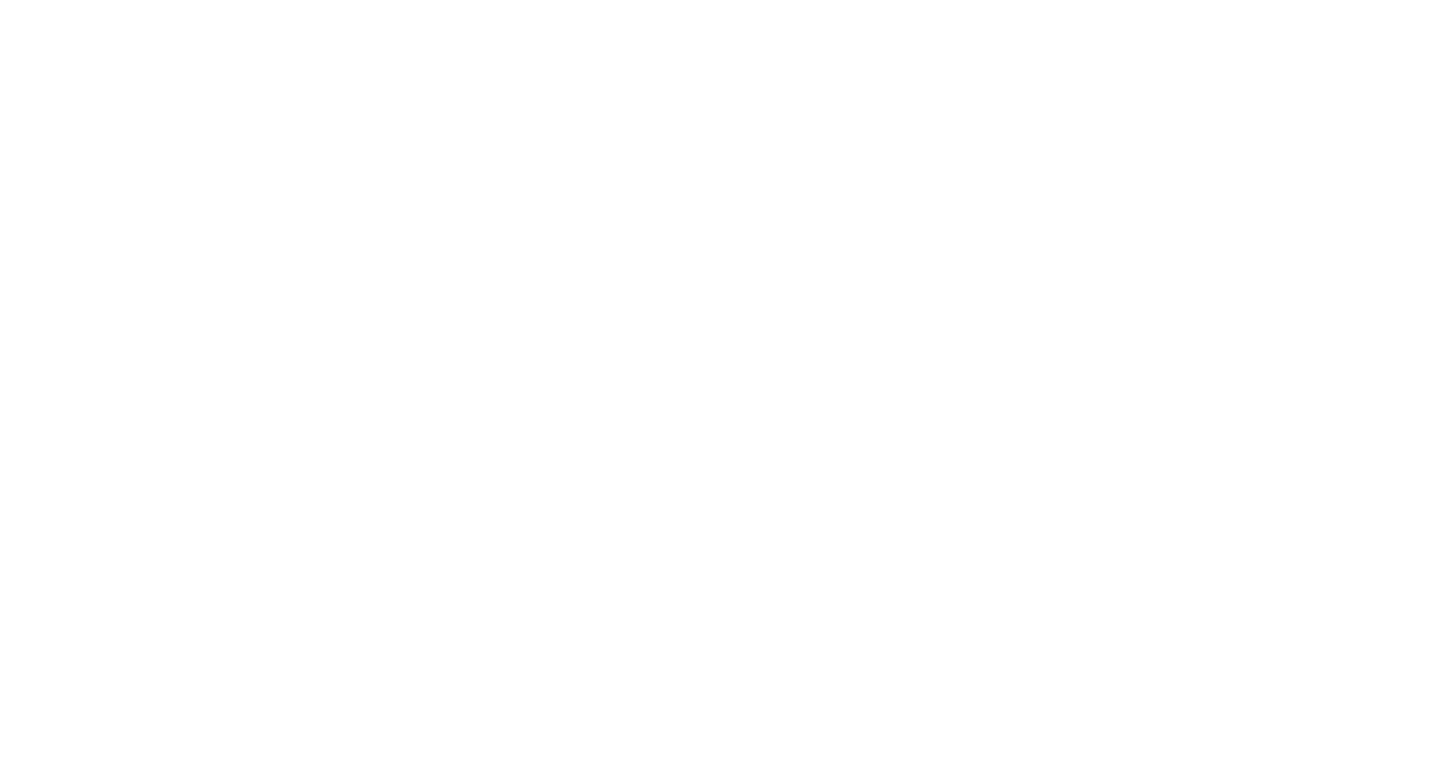 scroll, scrollTop: 0, scrollLeft: 0, axis: both 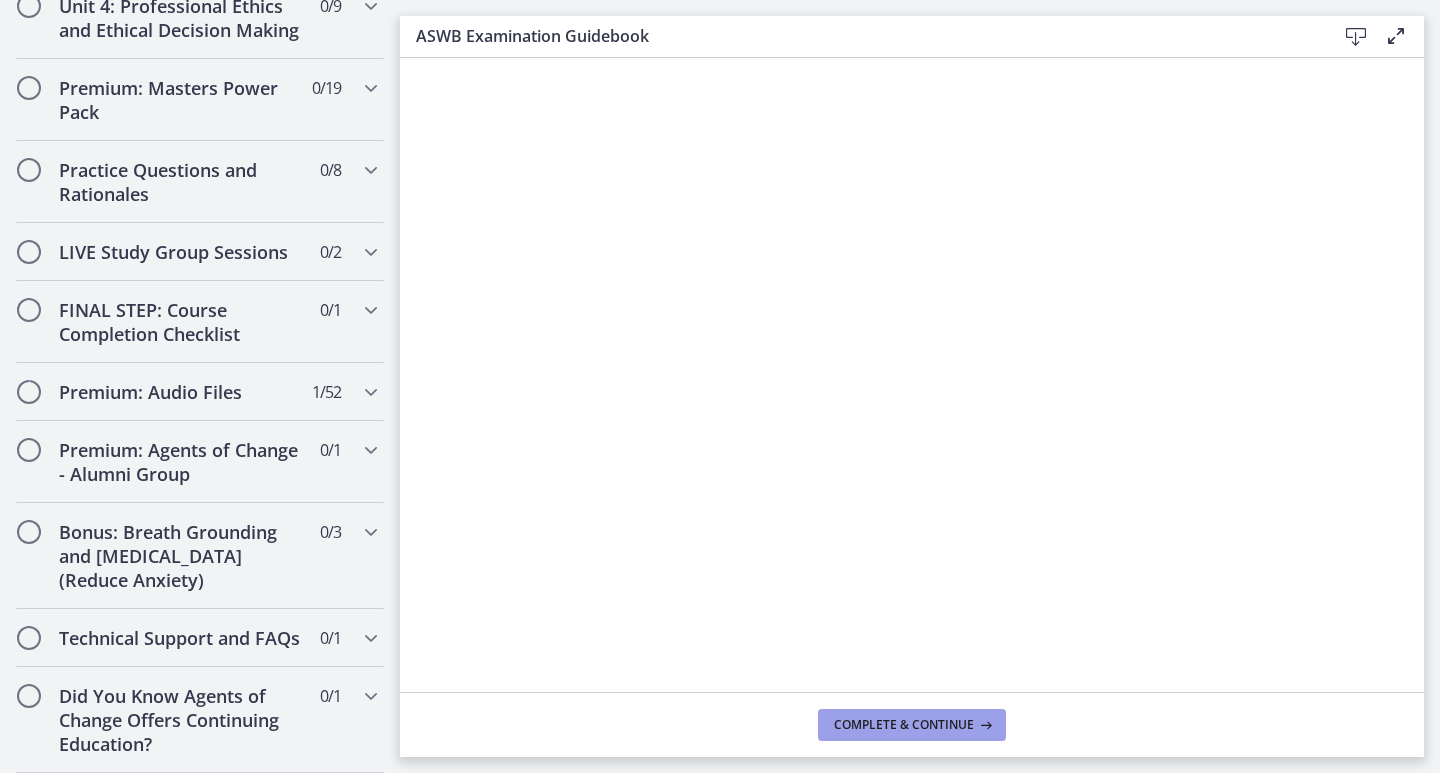 click on "Complete & continue" at bounding box center [904, 725] 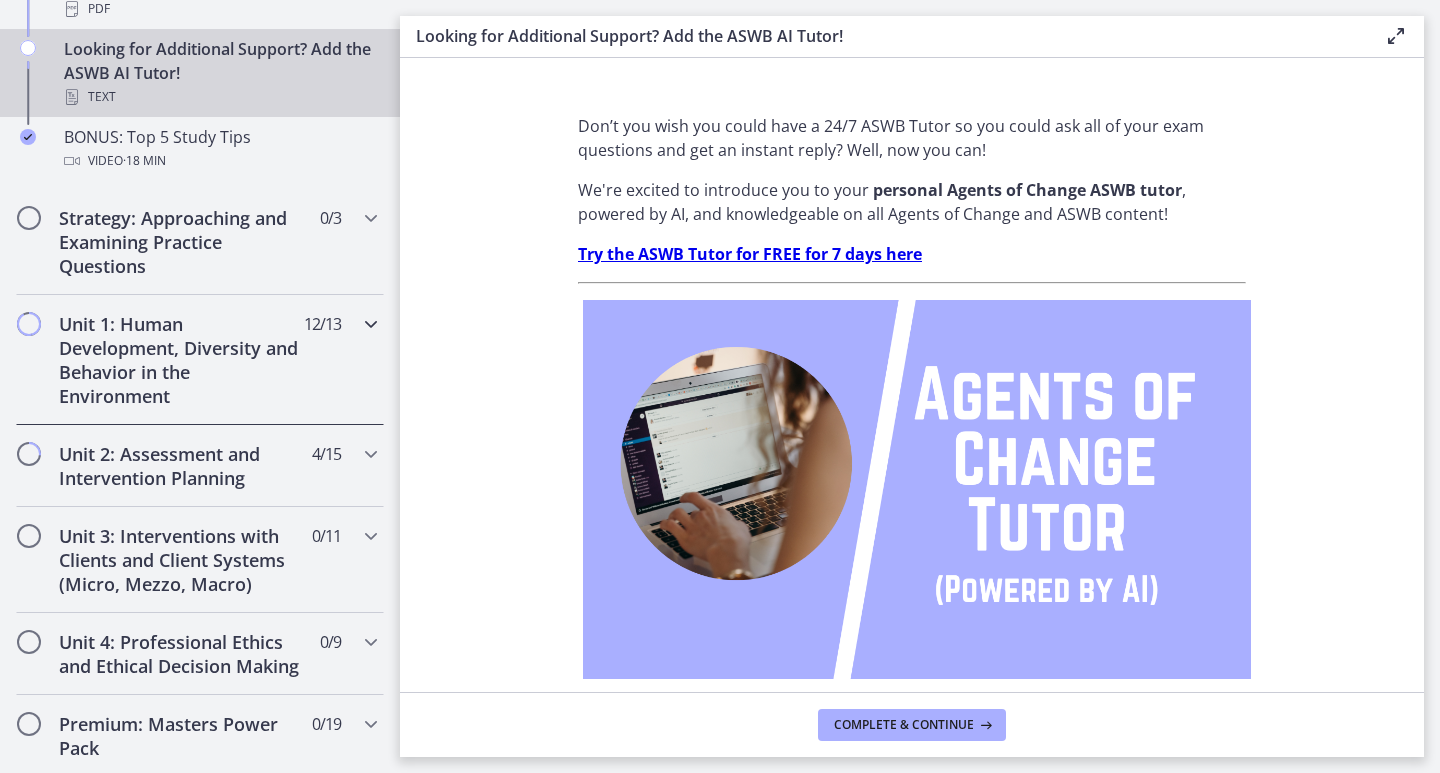 scroll, scrollTop: 1098, scrollLeft: 0, axis: vertical 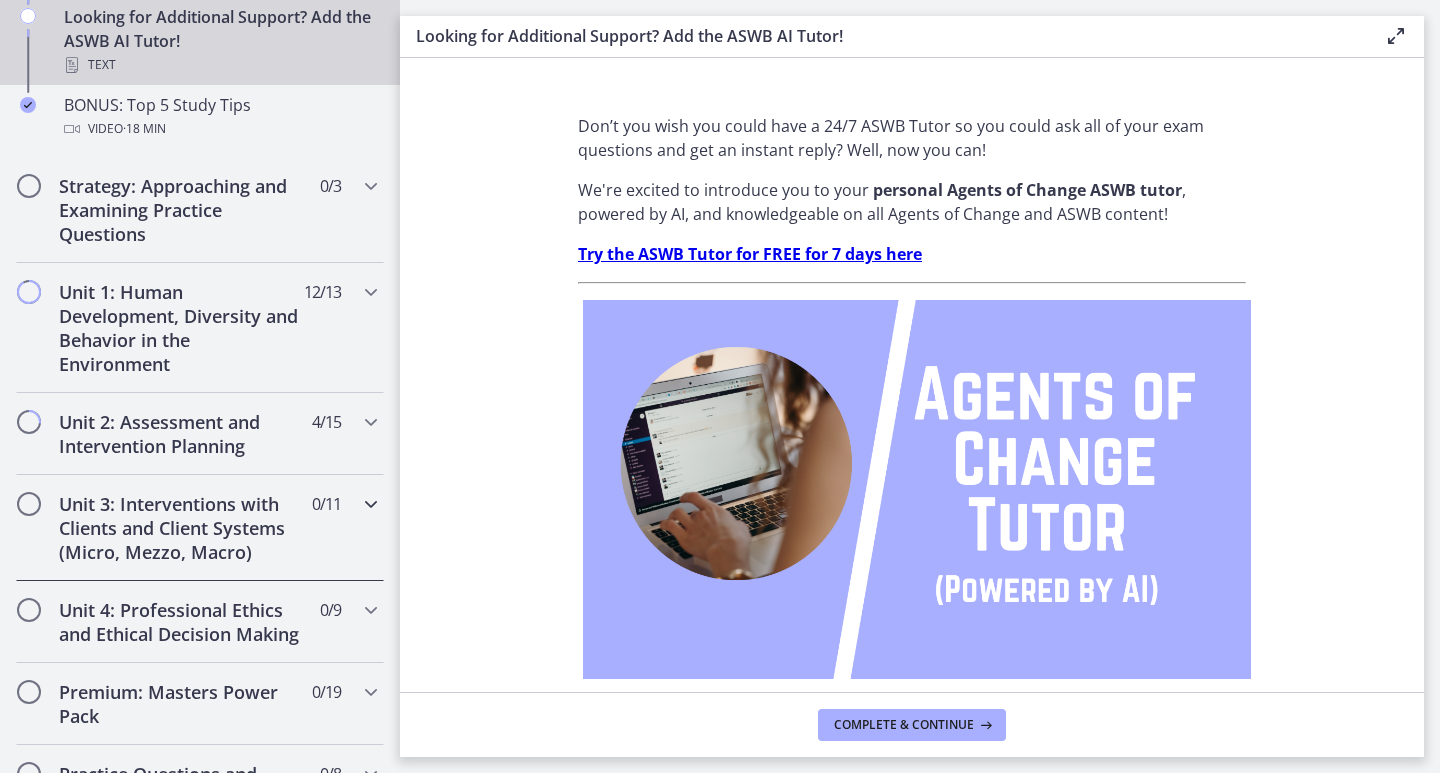 click on "Unit 3: Interventions with Clients and Client Systems (Micro, Mezzo, Macro)" at bounding box center [181, 528] 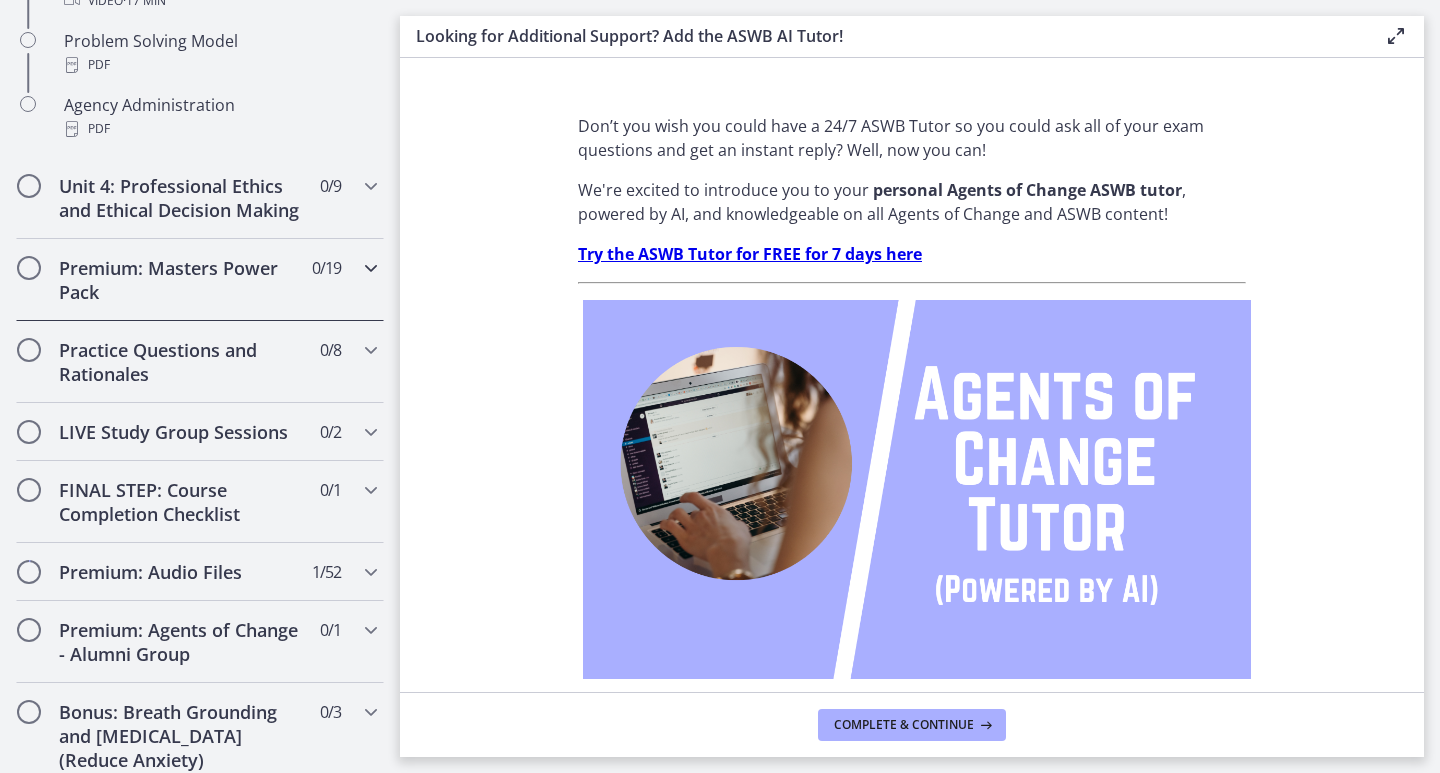 scroll, scrollTop: 1598, scrollLeft: 0, axis: vertical 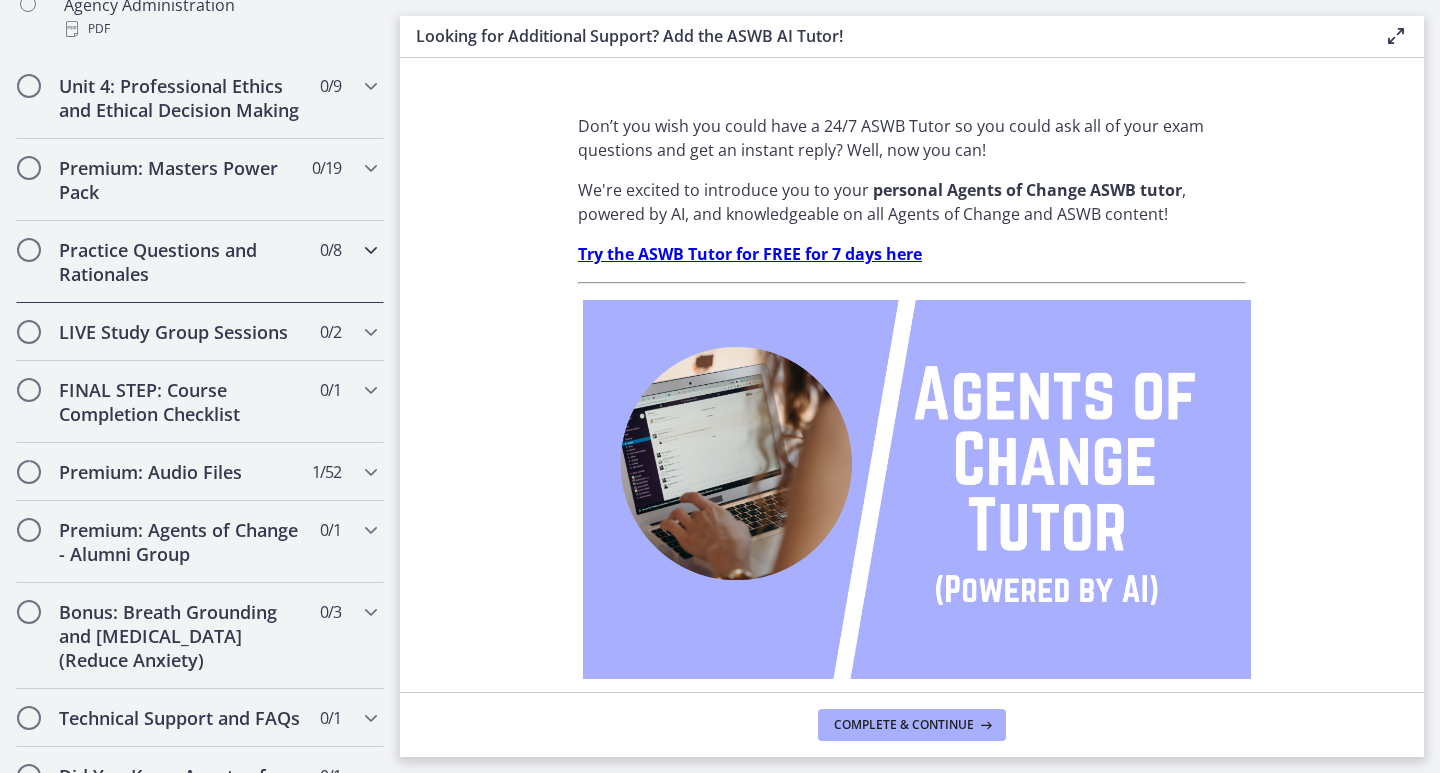 click on "Practice Questions and Rationales" at bounding box center (181, 262) 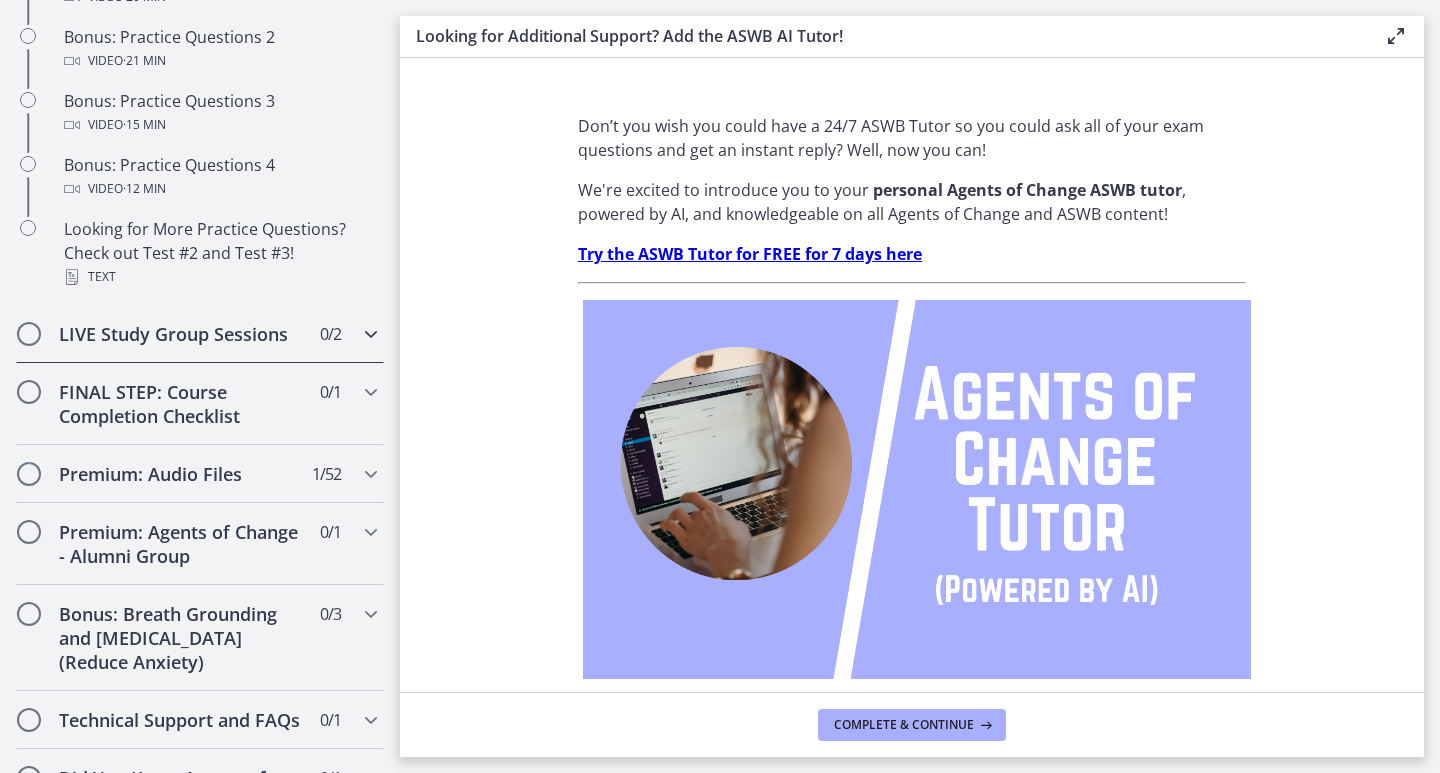 scroll, scrollTop: 1606, scrollLeft: 0, axis: vertical 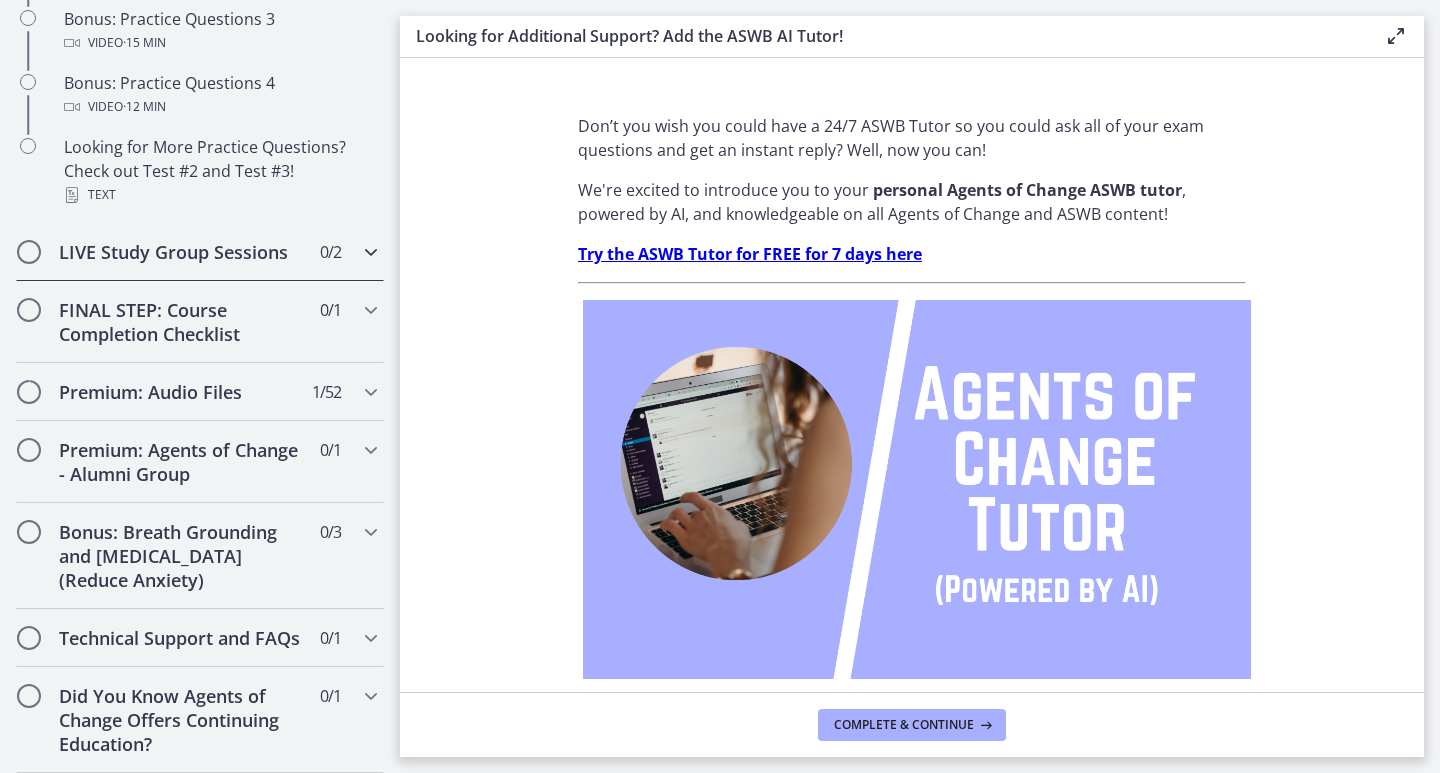 click on "LIVE Study Group Sessions" at bounding box center (181, 252) 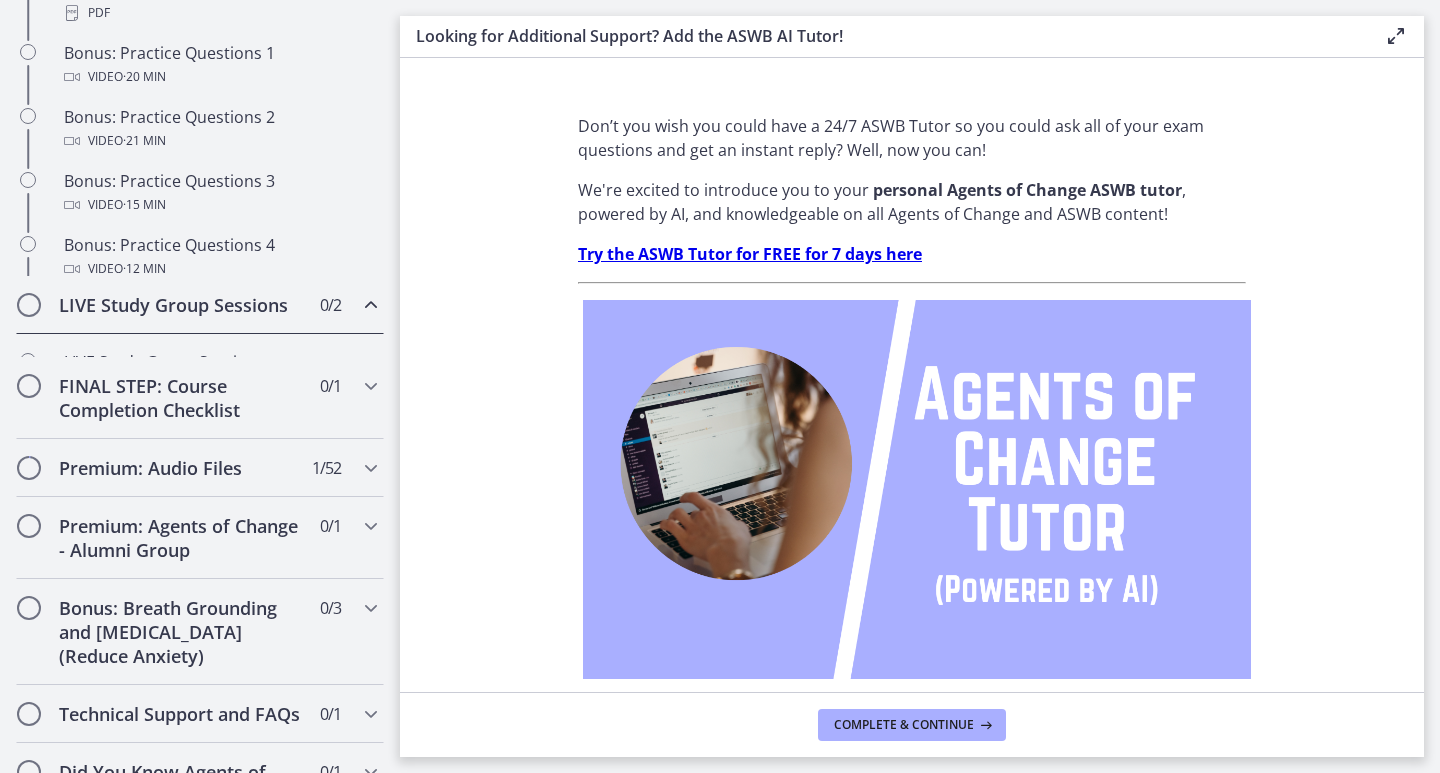 scroll, scrollTop: 1150, scrollLeft: 0, axis: vertical 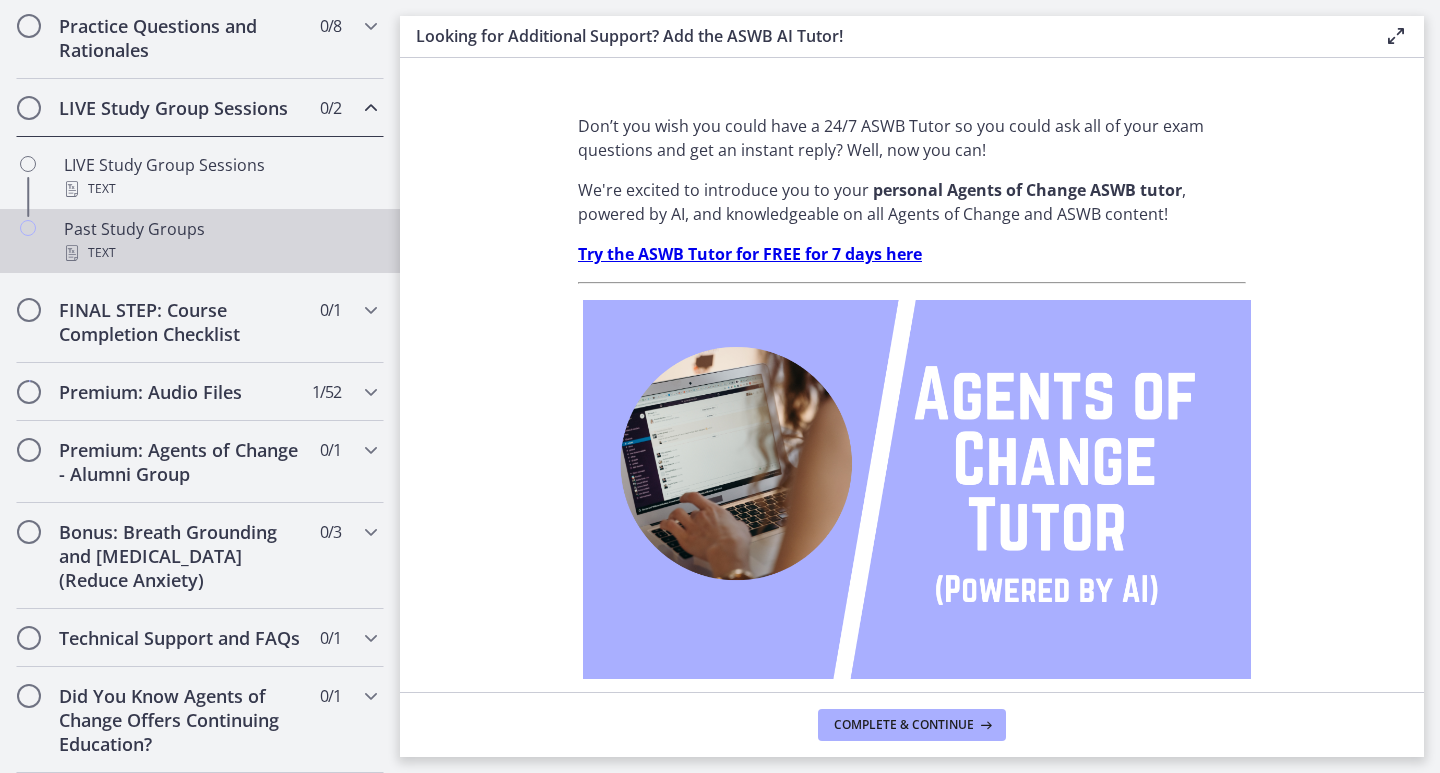 click on "Past Study Groups
Text" at bounding box center (220, 241) 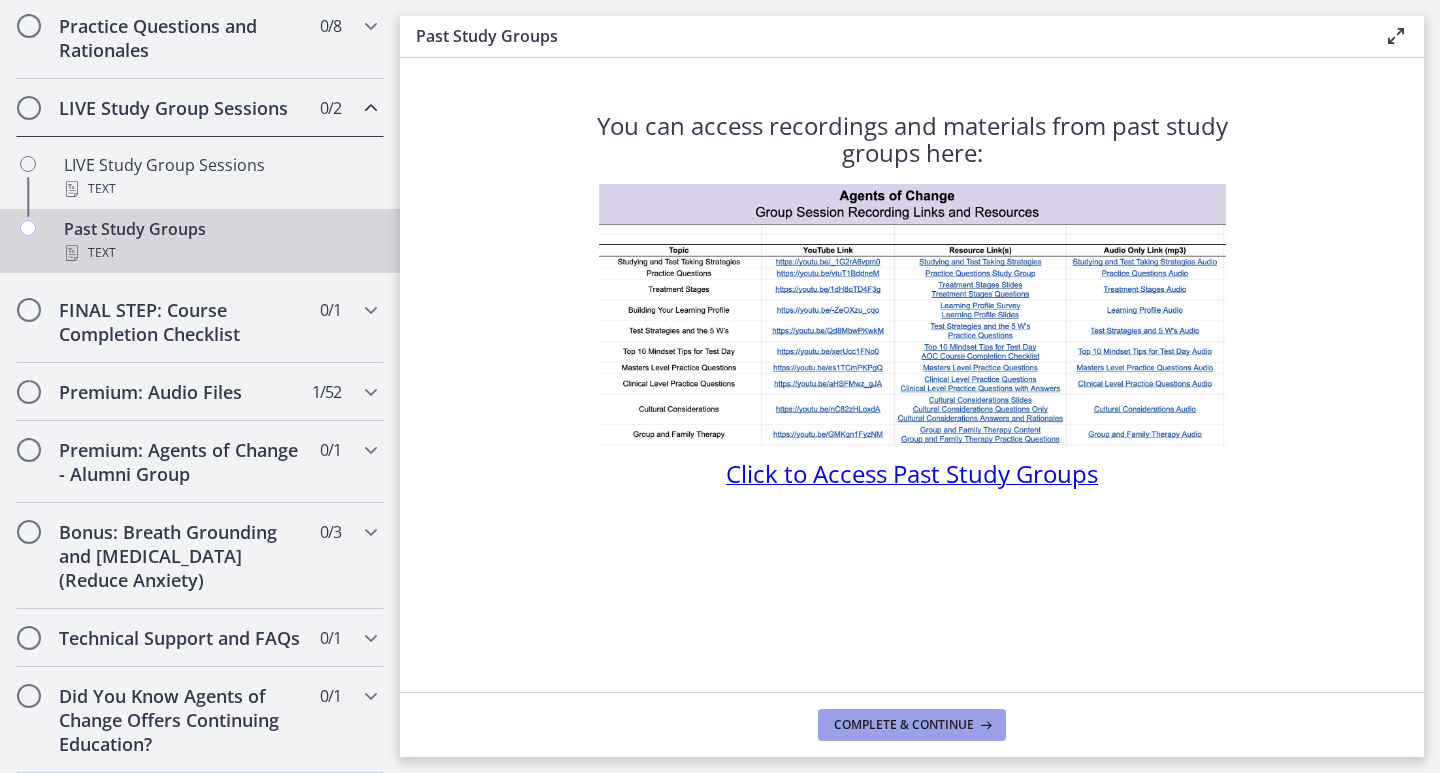 click on "Complete & continue" at bounding box center (904, 725) 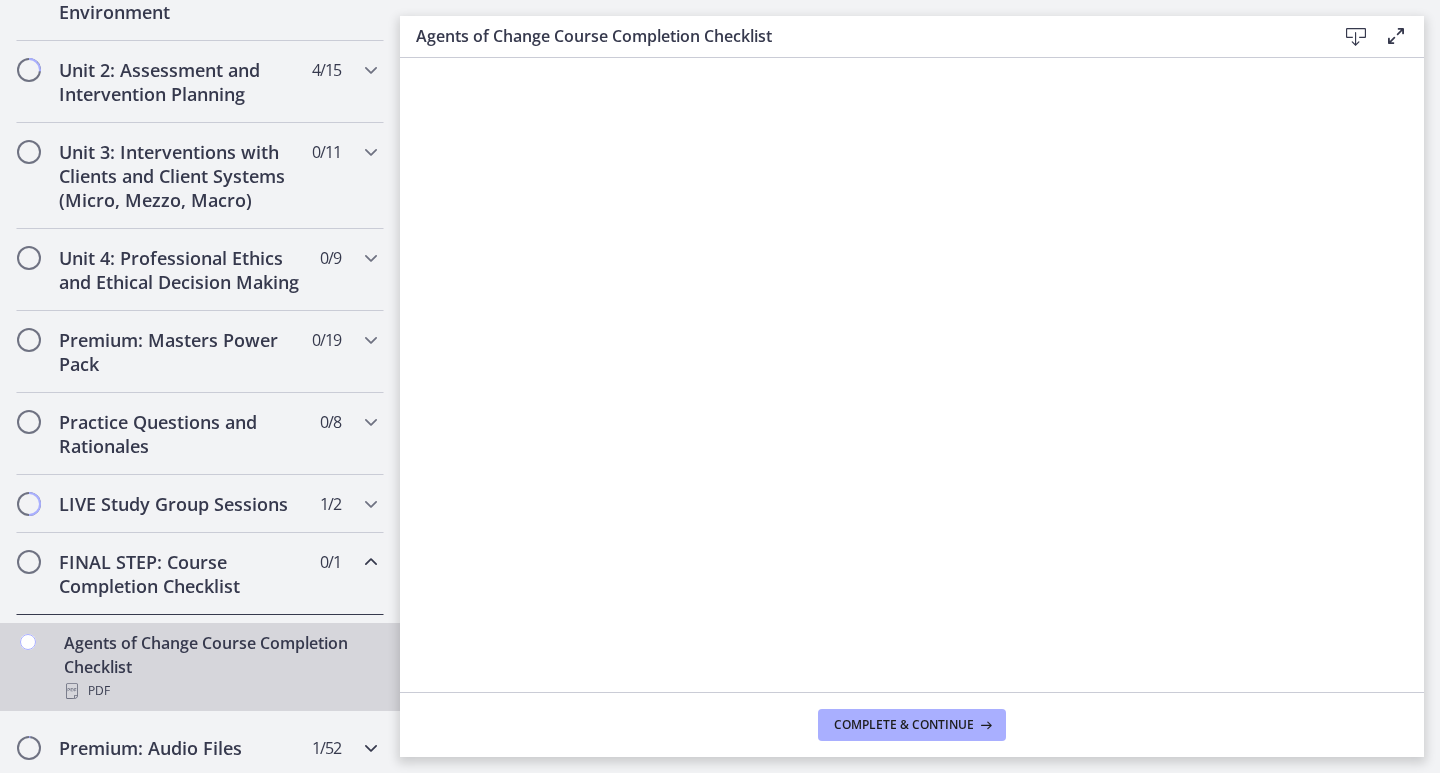 scroll, scrollTop: 610, scrollLeft: 0, axis: vertical 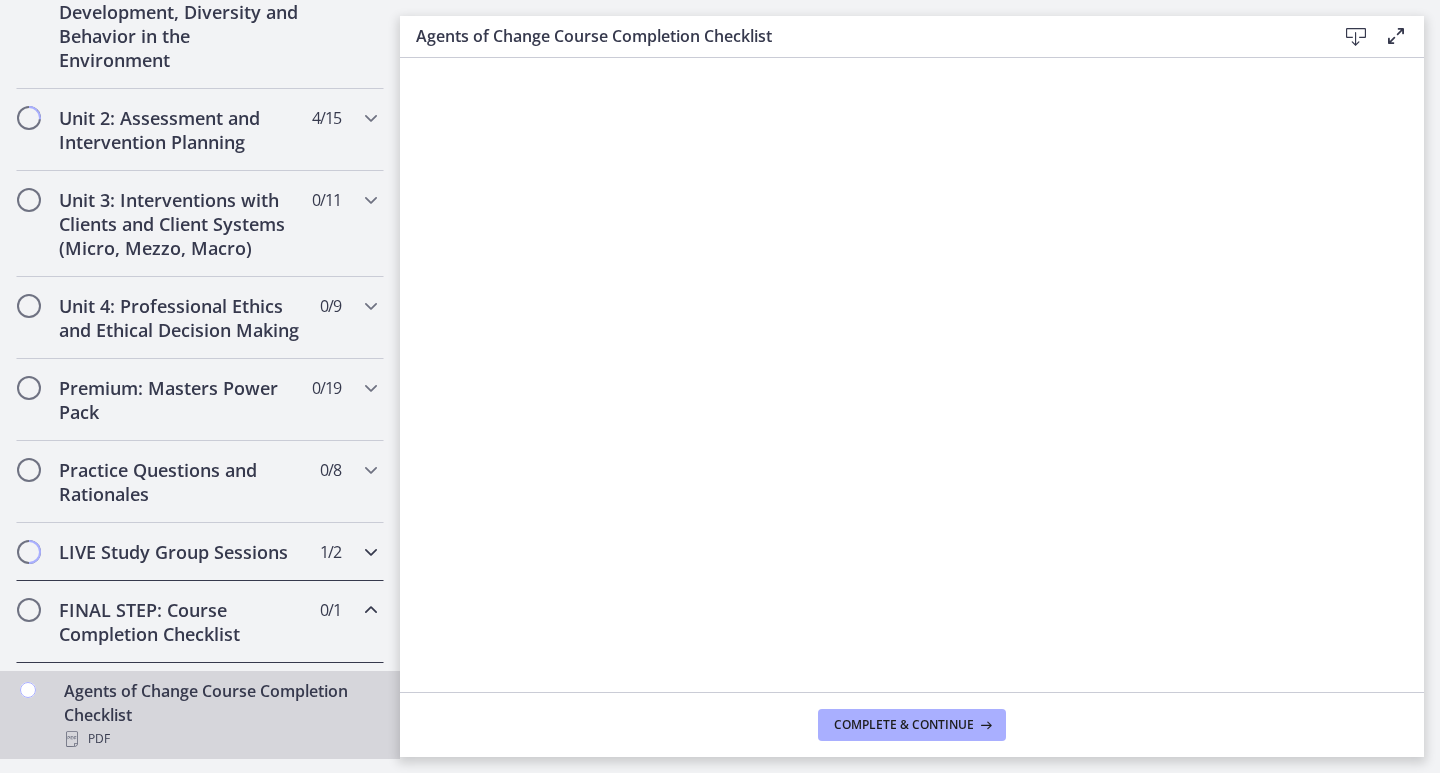 click on "LIVE Study Group Sessions" at bounding box center [181, 552] 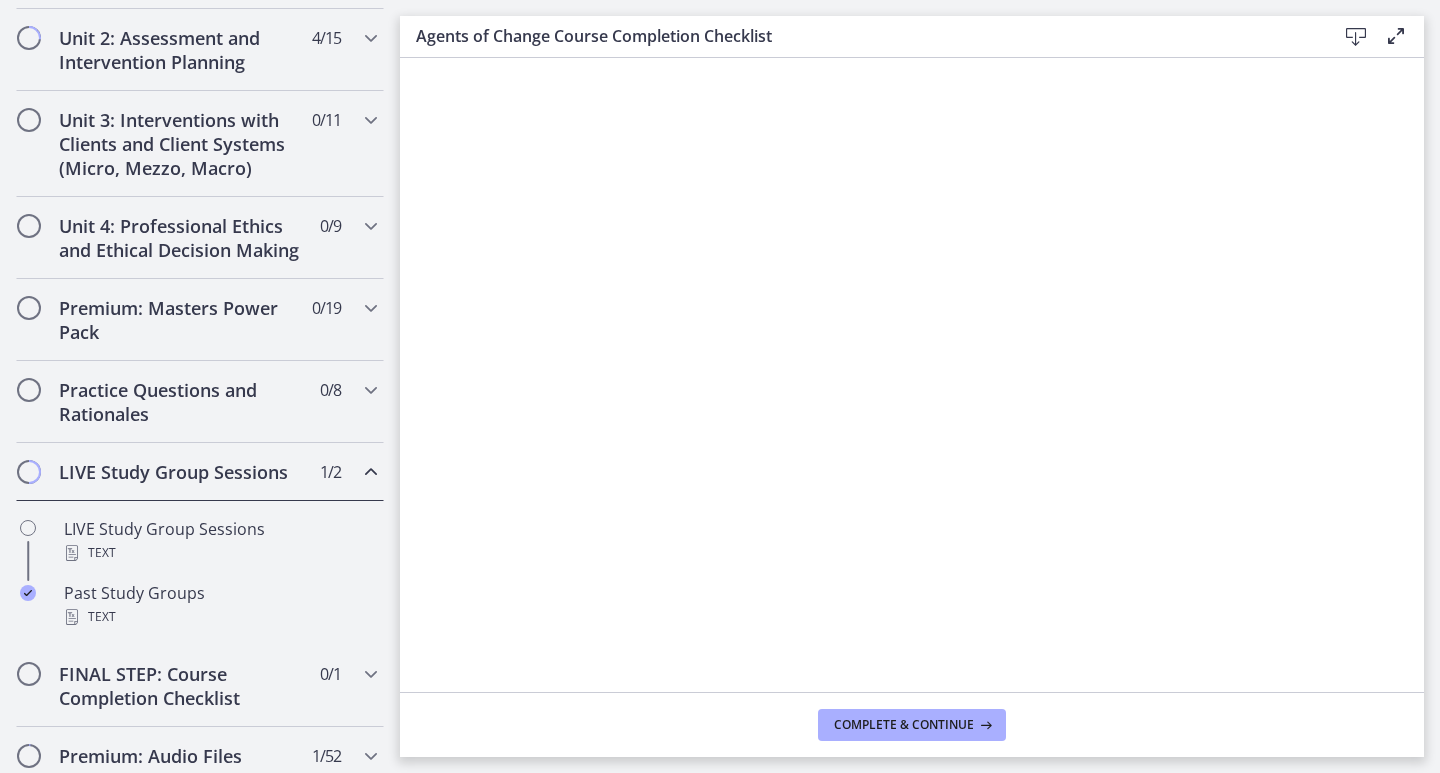 scroll, scrollTop: 810, scrollLeft: 0, axis: vertical 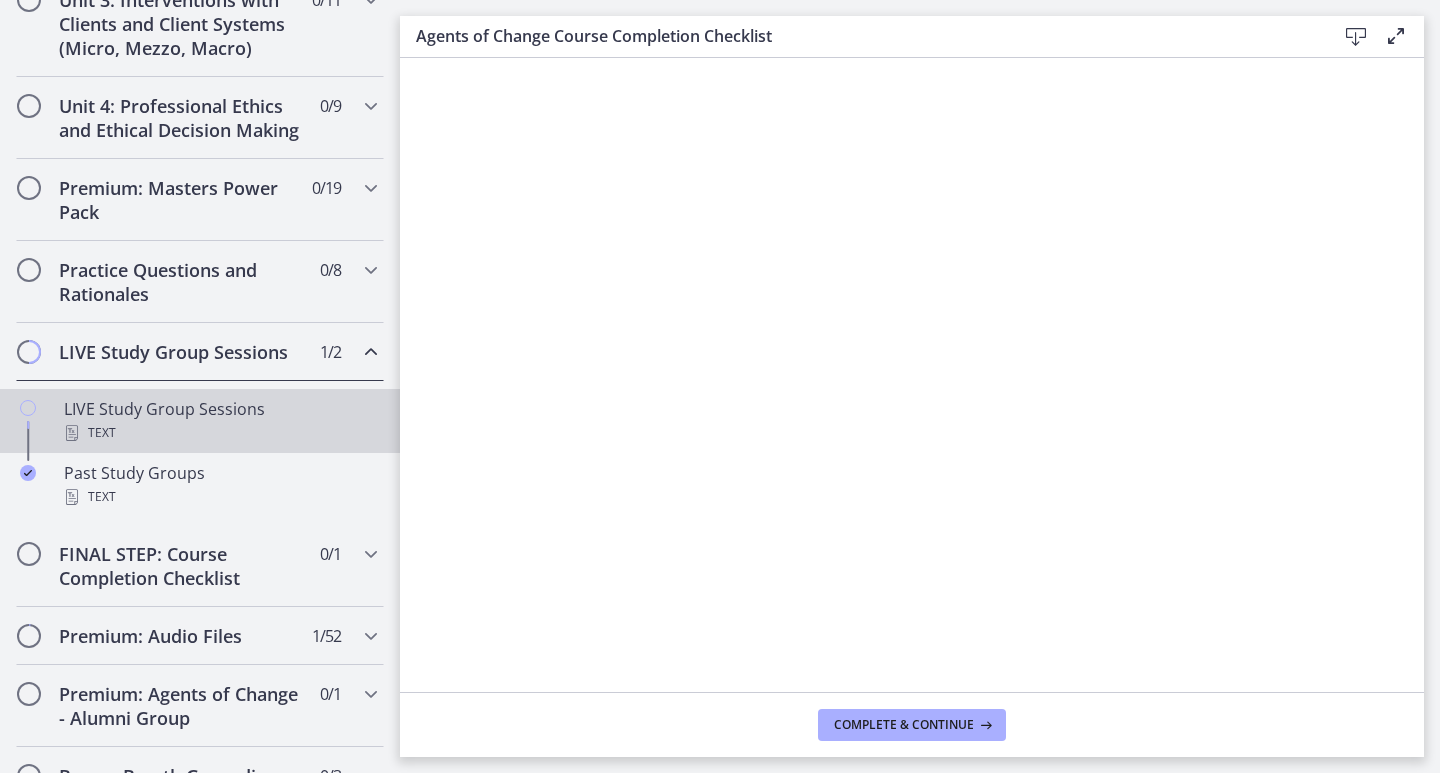 click on "LIVE Study Group Sessions
Text" at bounding box center (220, 421) 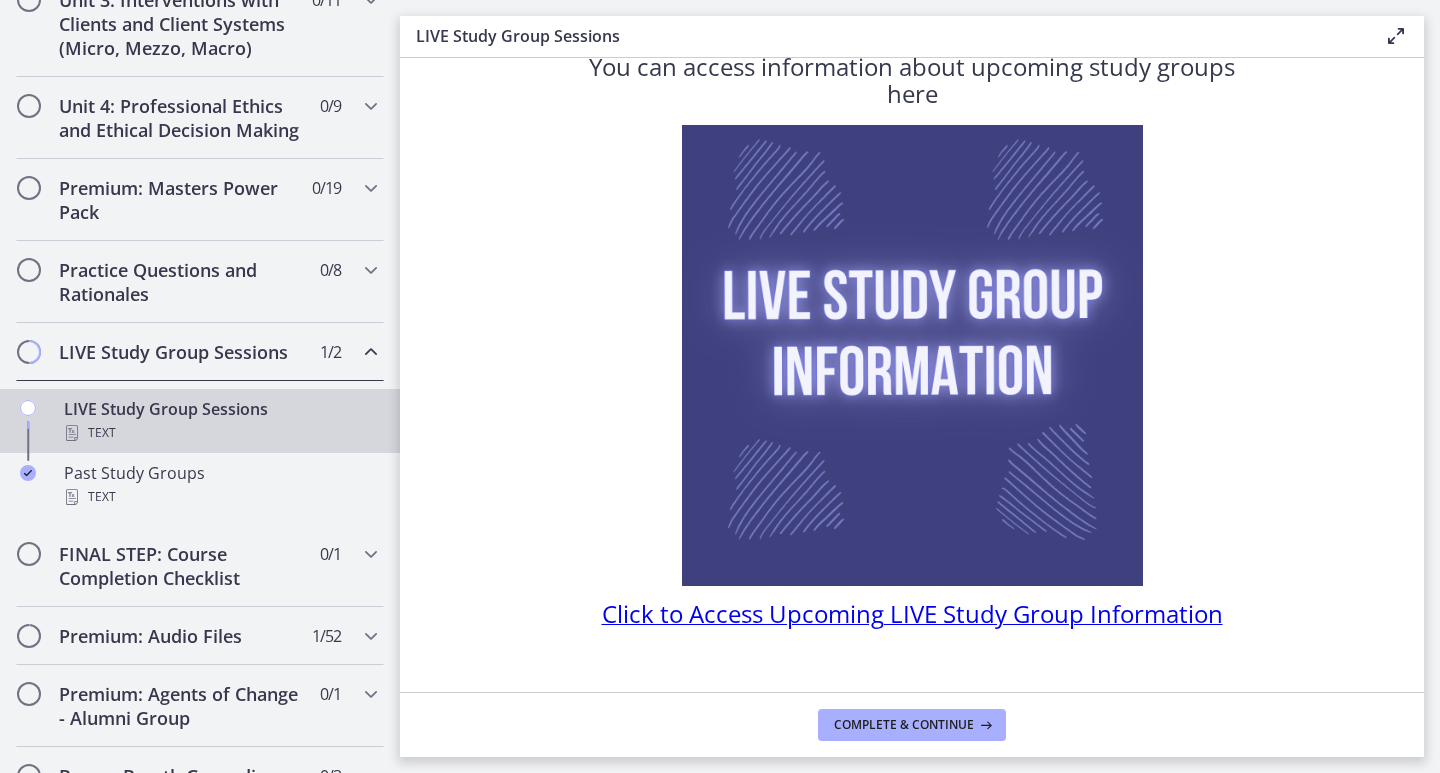 scroll, scrollTop: 92, scrollLeft: 0, axis: vertical 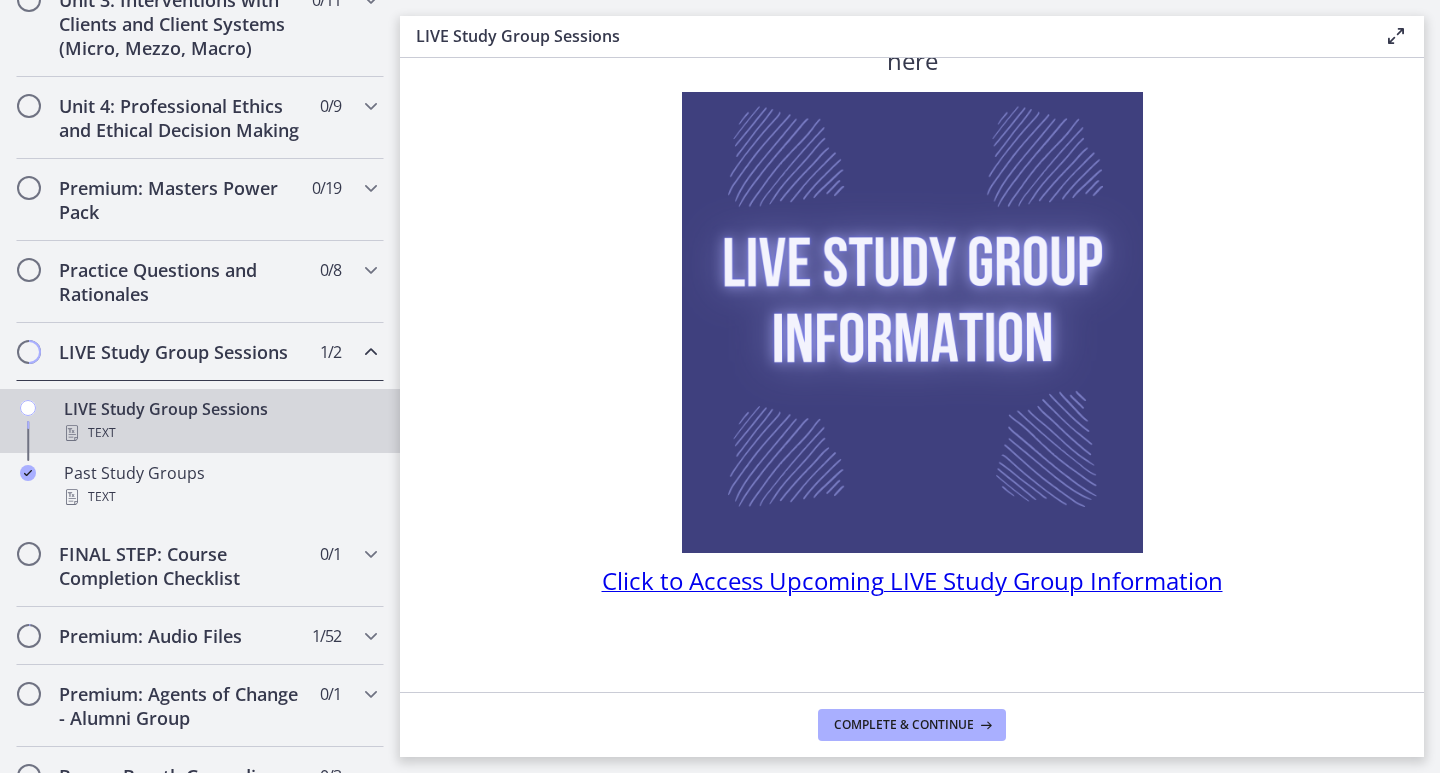 click on "Click to Access Upcoming LIVE Study Group Information" at bounding box center [912, 580] 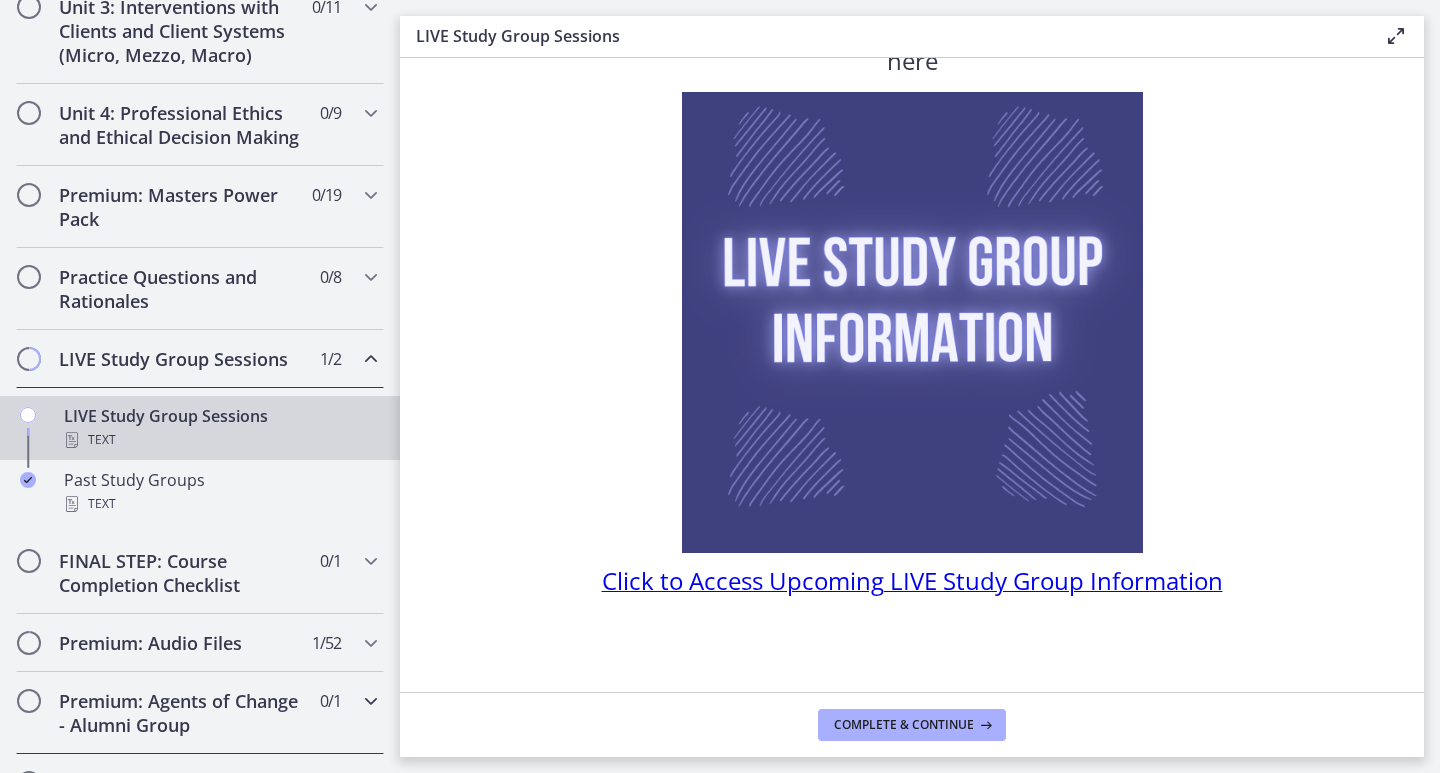 scroll, scrollTop: 750, scrollLeft: 0, axis: vertical 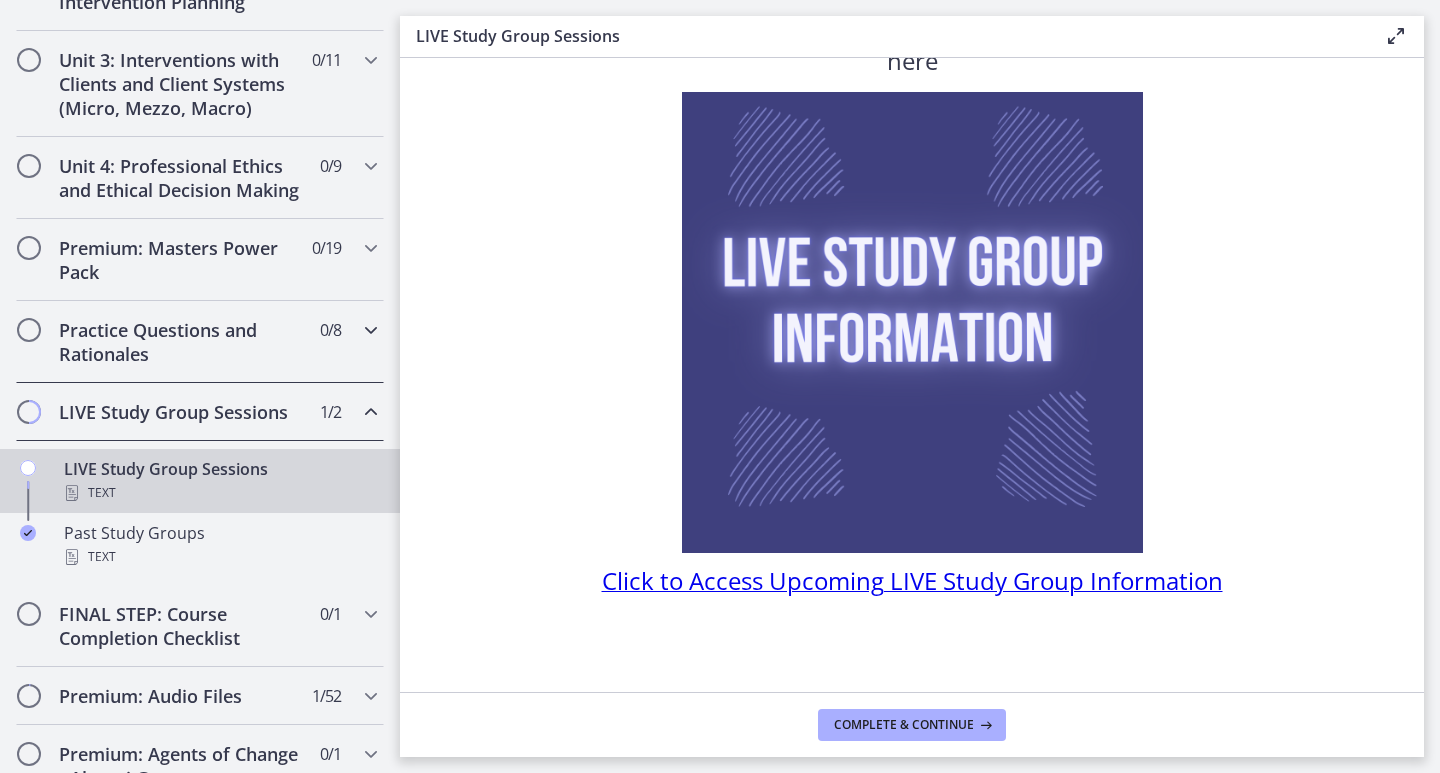click on "Practice Questions and Rationales" at bounding box center [181, 342] 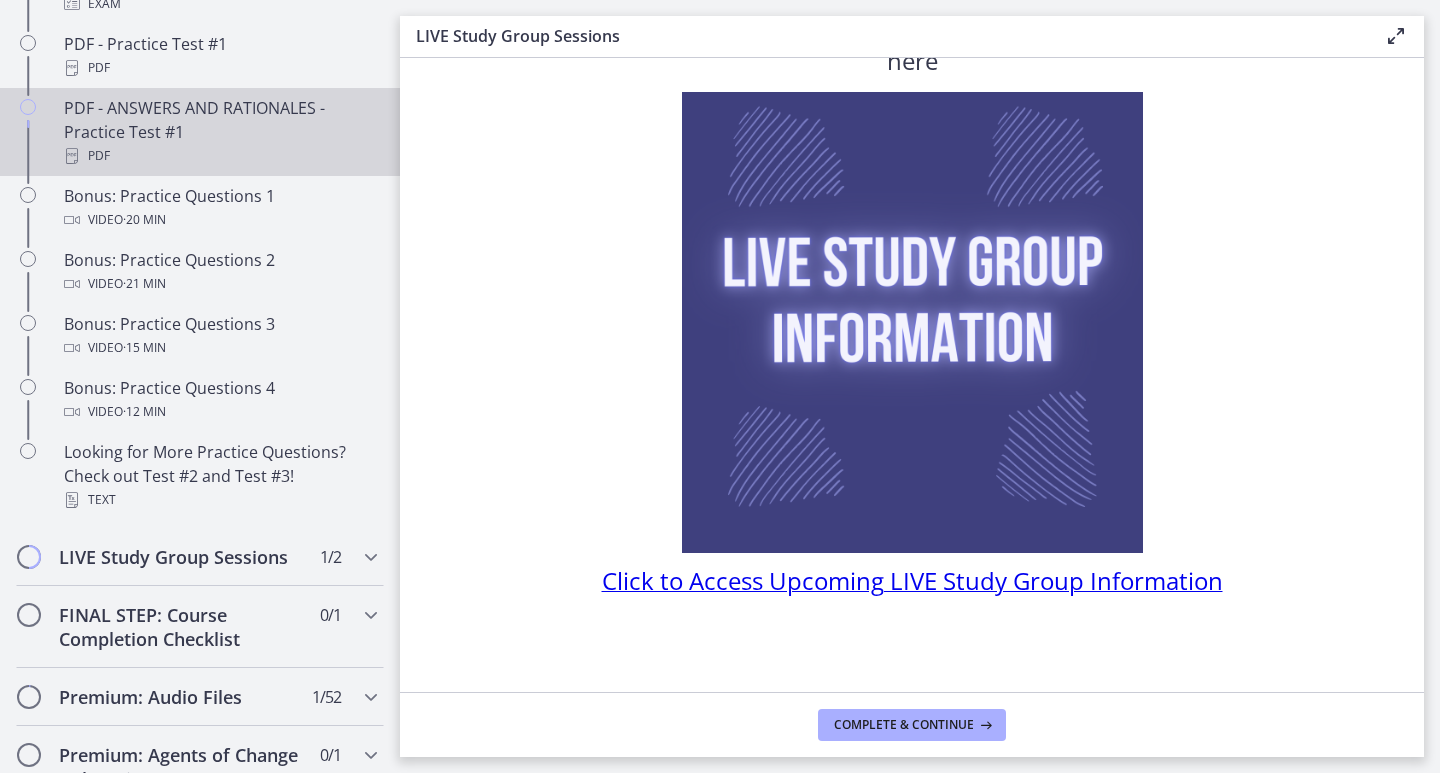 scroll, scrollTop: 1250, scrollLeft: 0, axis: vertical 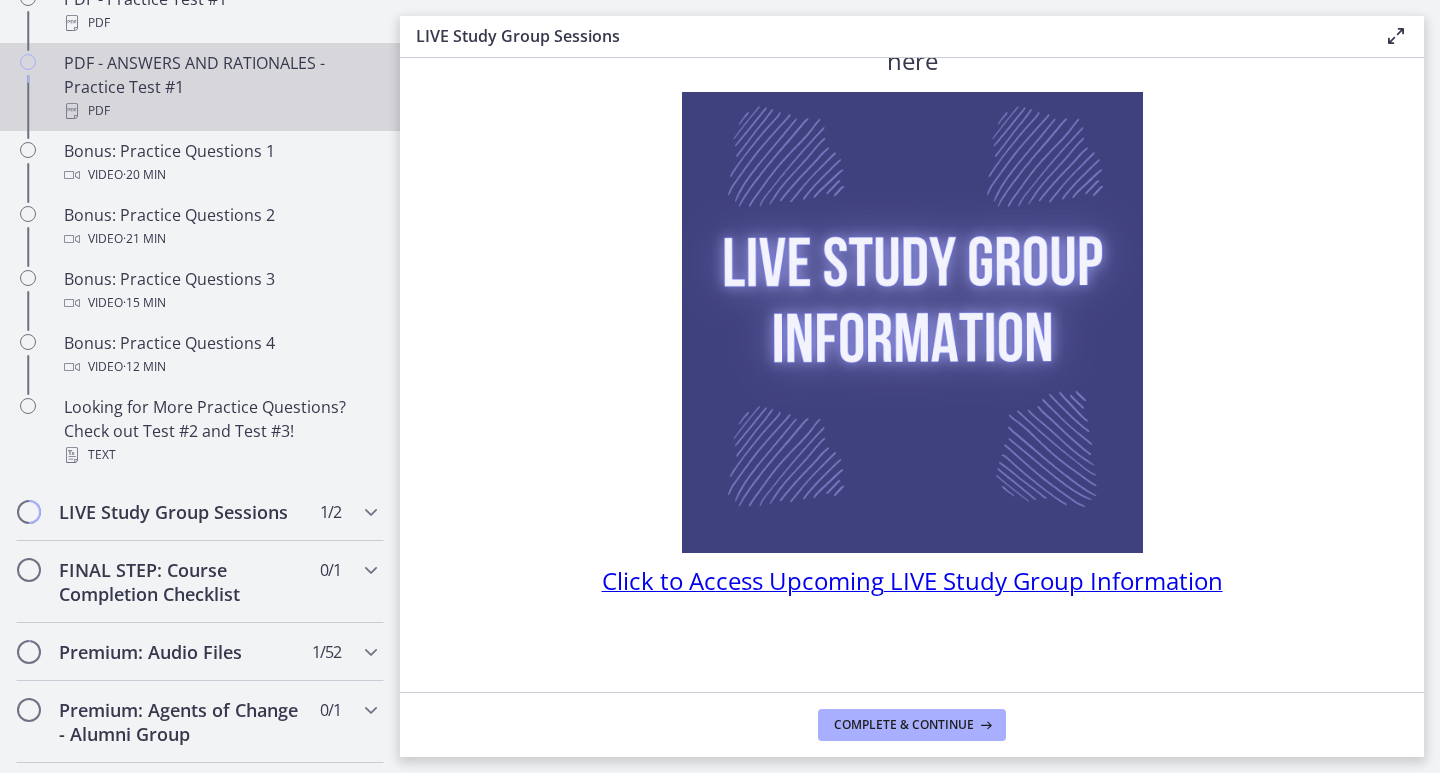 click on "PDF - ANSWERS AND RATIONALES - Practice Test #1
PDF" at bounding box center (220, 87) 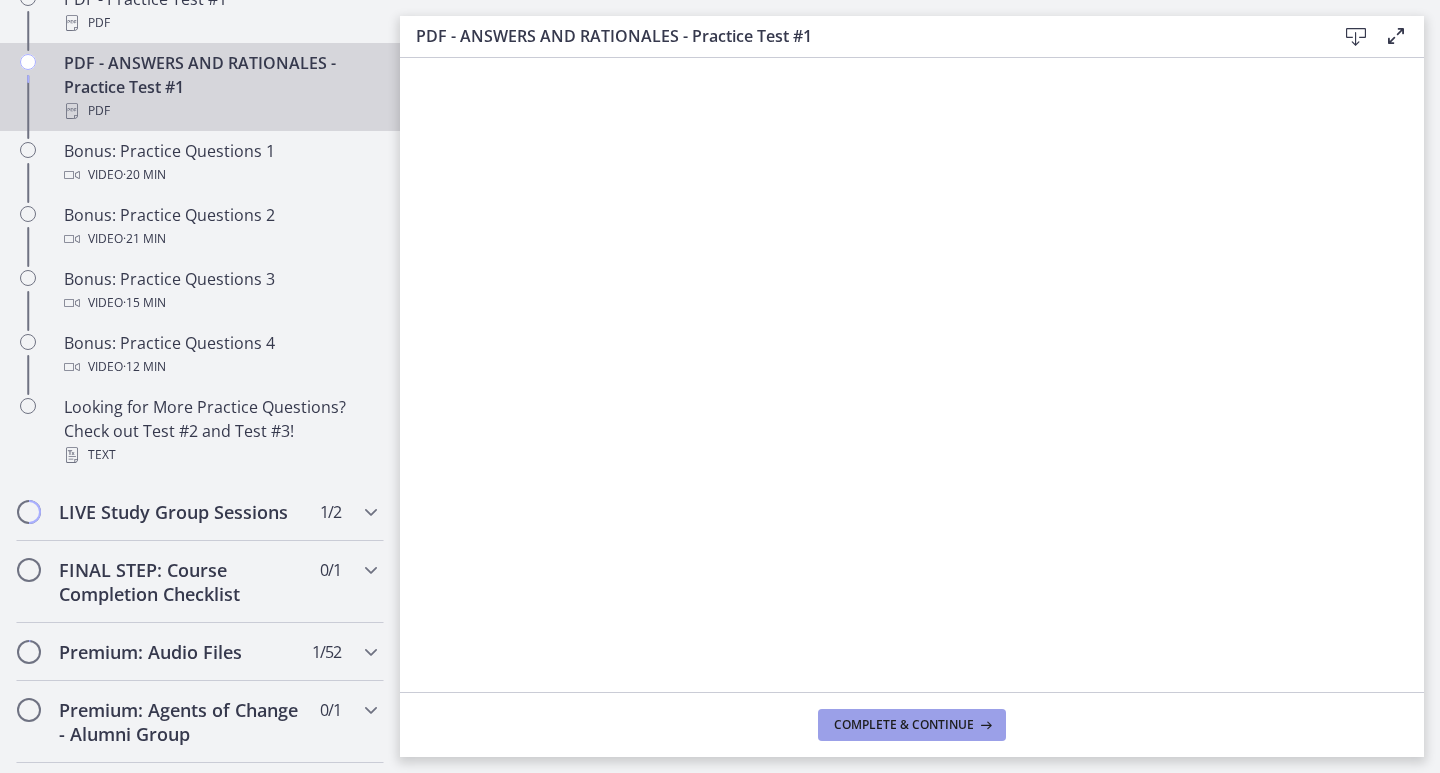 click on "Complete & continue" at bounding box center (904, 725) 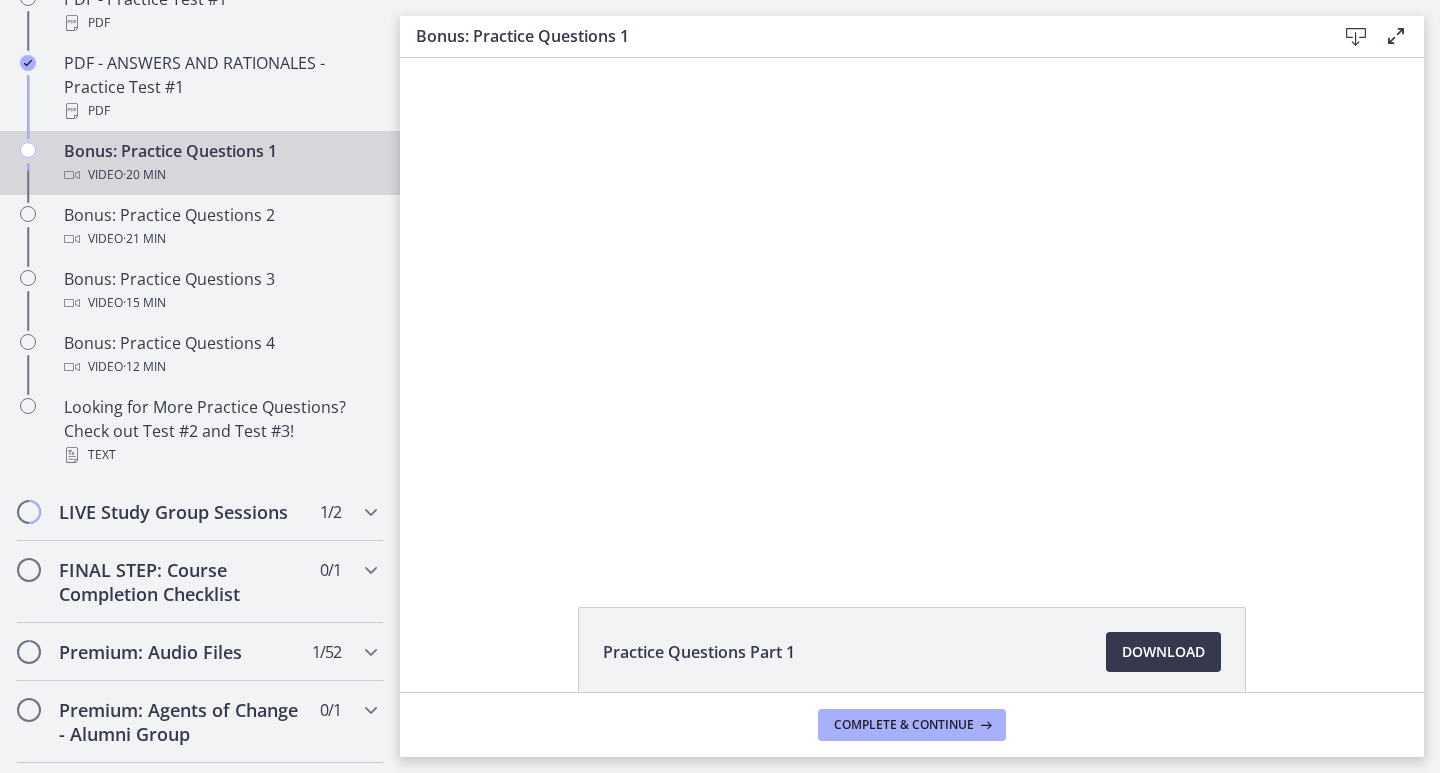 scroll, scrollTop: 0, scrollLeft: 0, axis: both 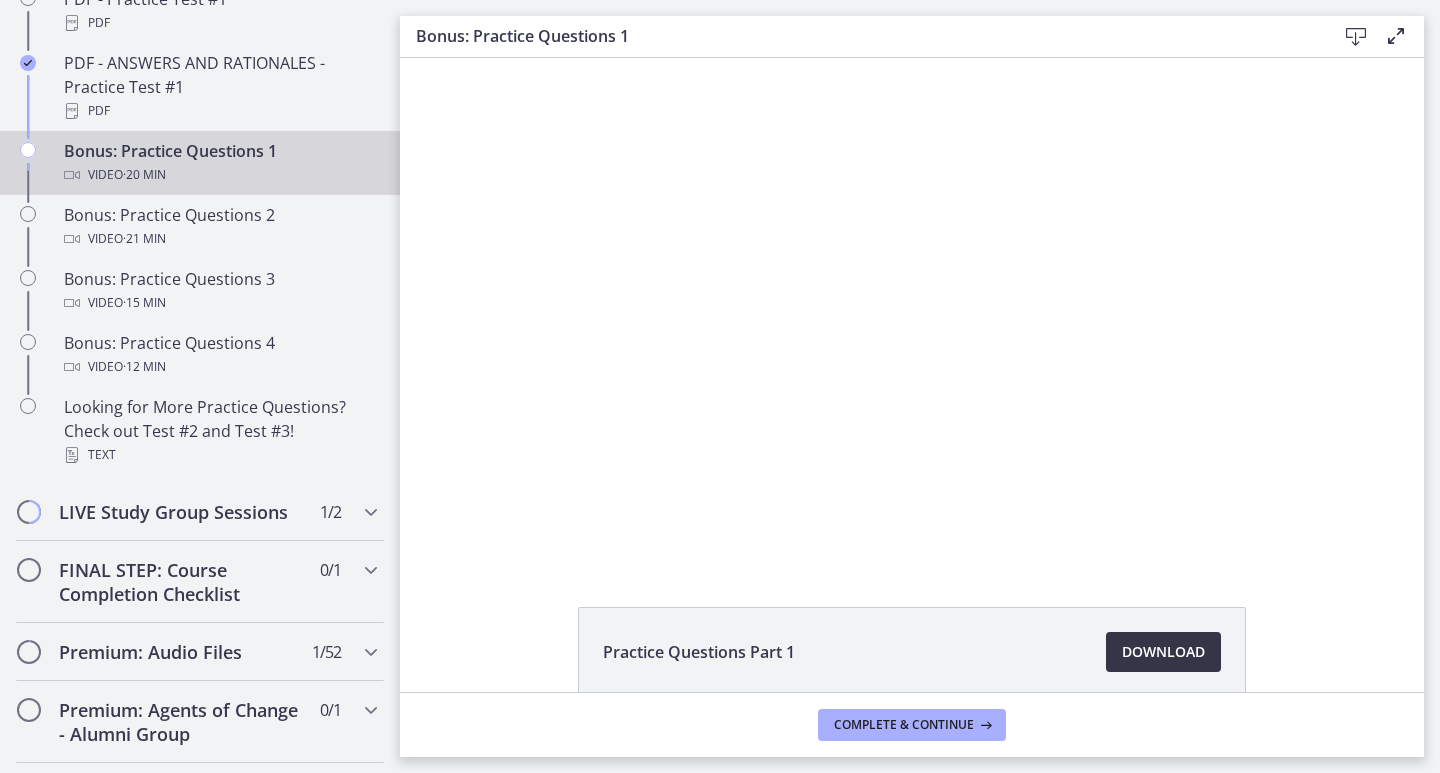click on "Download
Opens in a new window" at bounding box center [1163, 652] 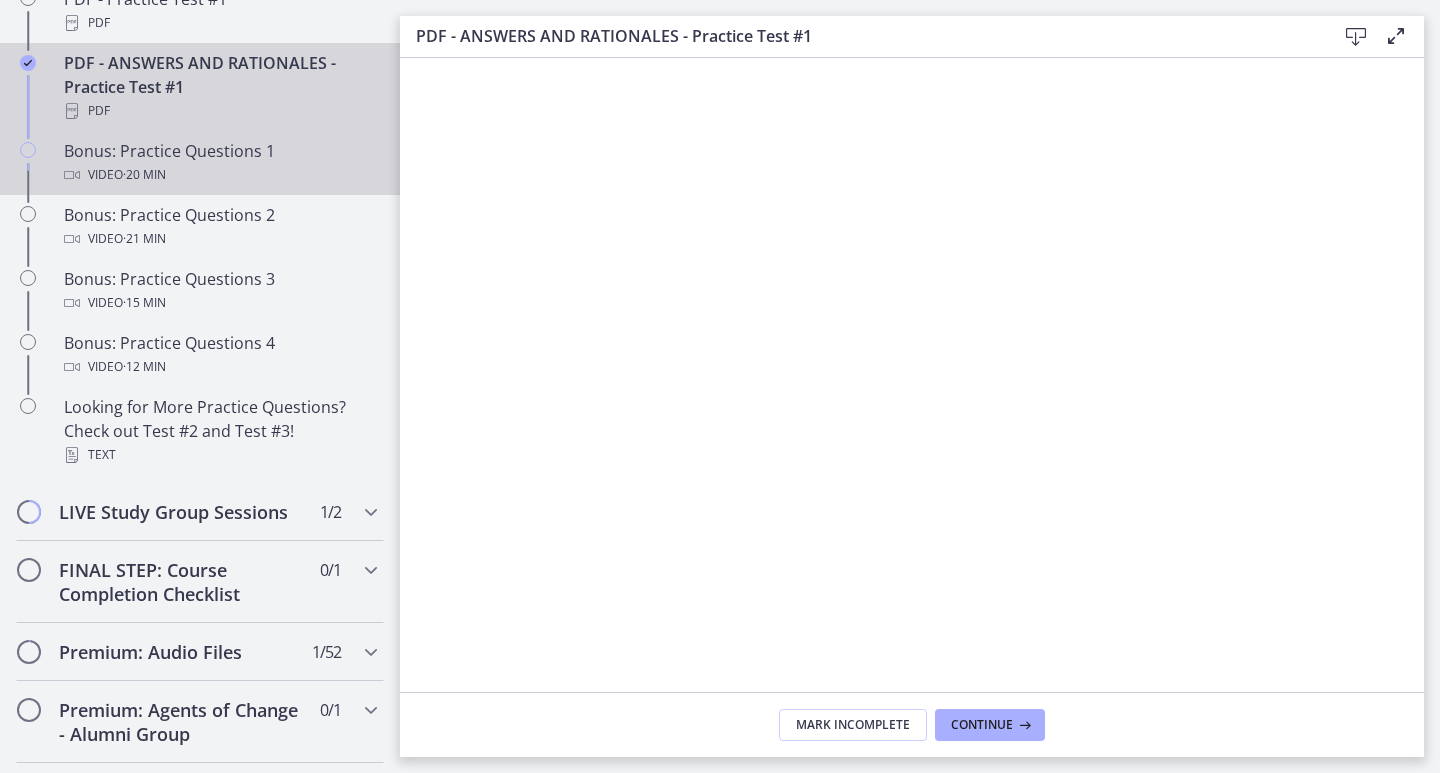 click on "·  20 min" at bounding box center (144, 175) 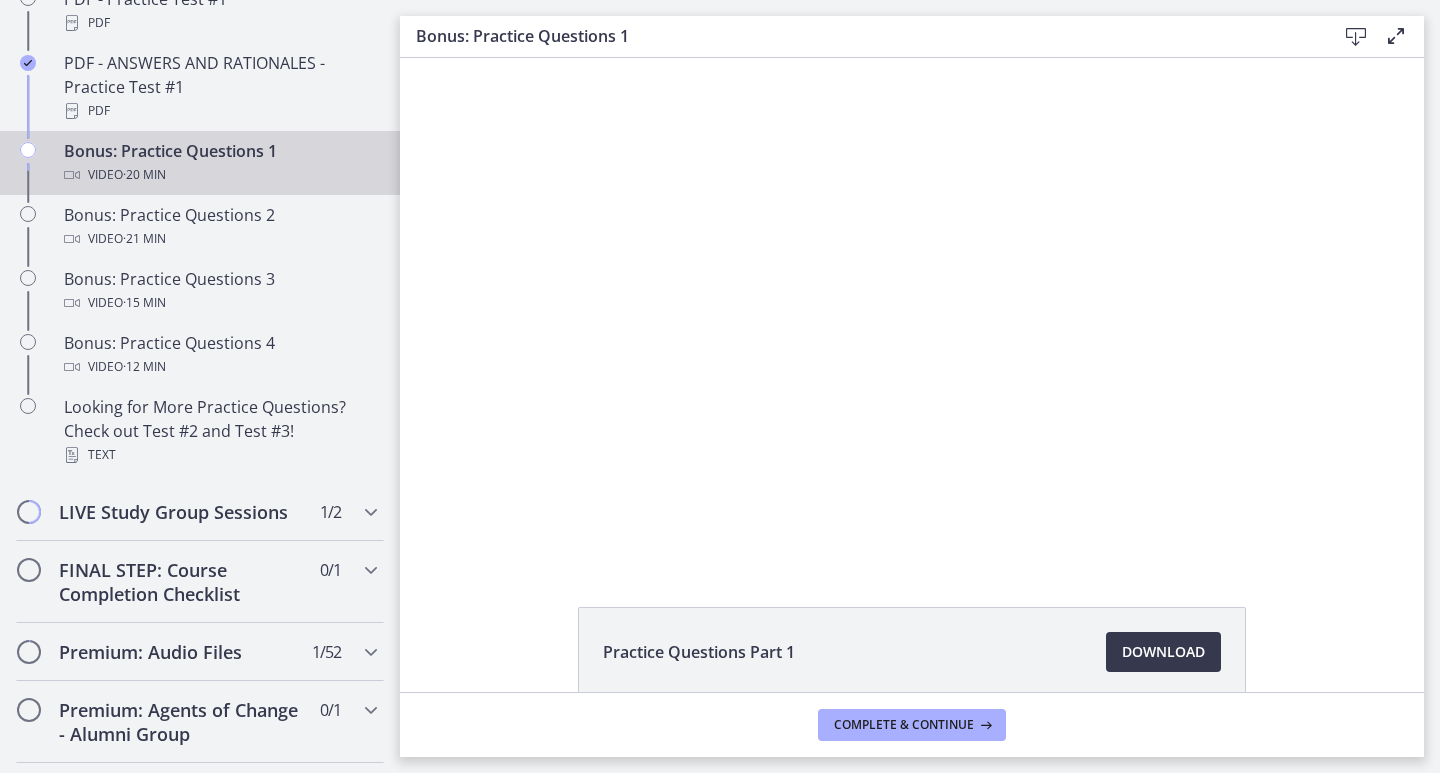 scroll, scrollTop: 0, scrollLeft: 0, axis: both 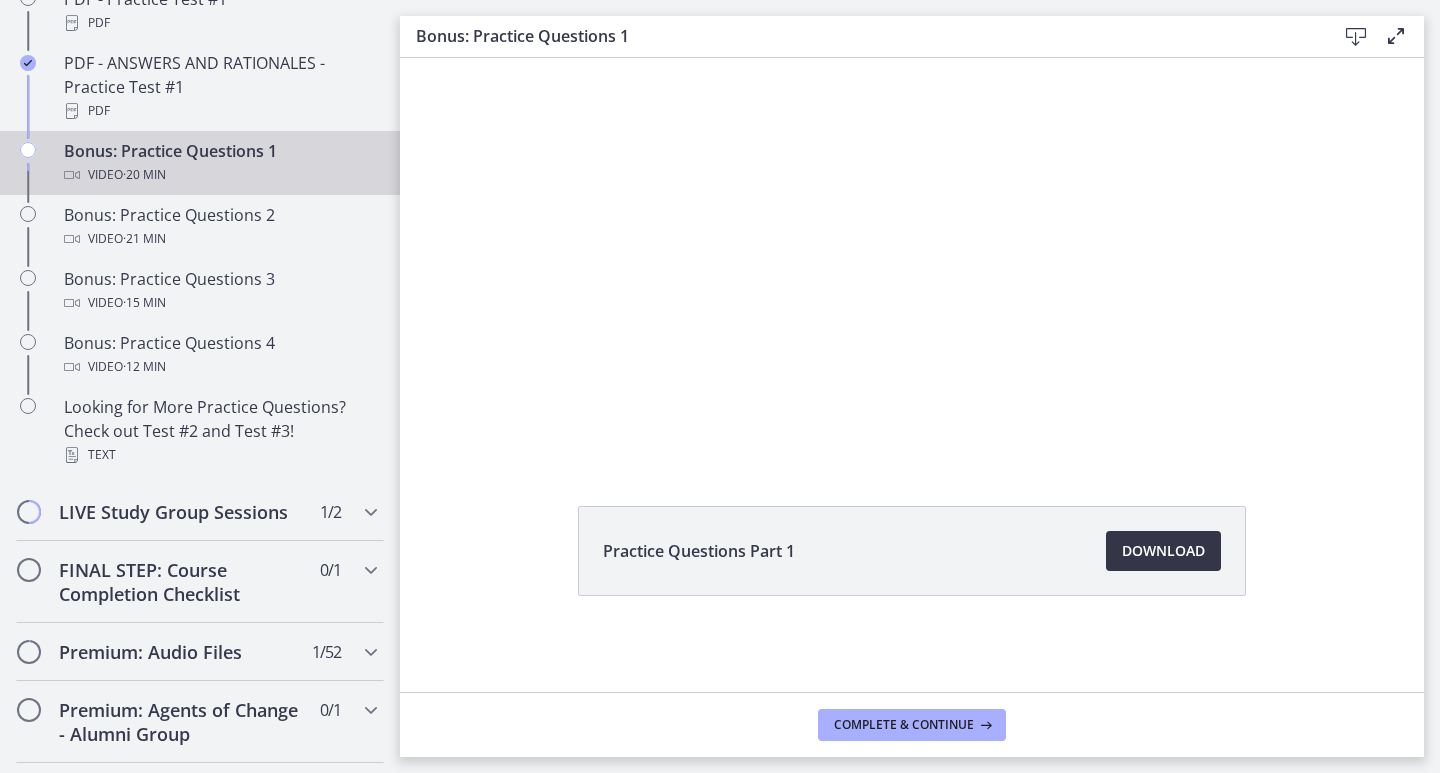 click on "Download
Opens in a new window" at bounding box center (1163, 551) 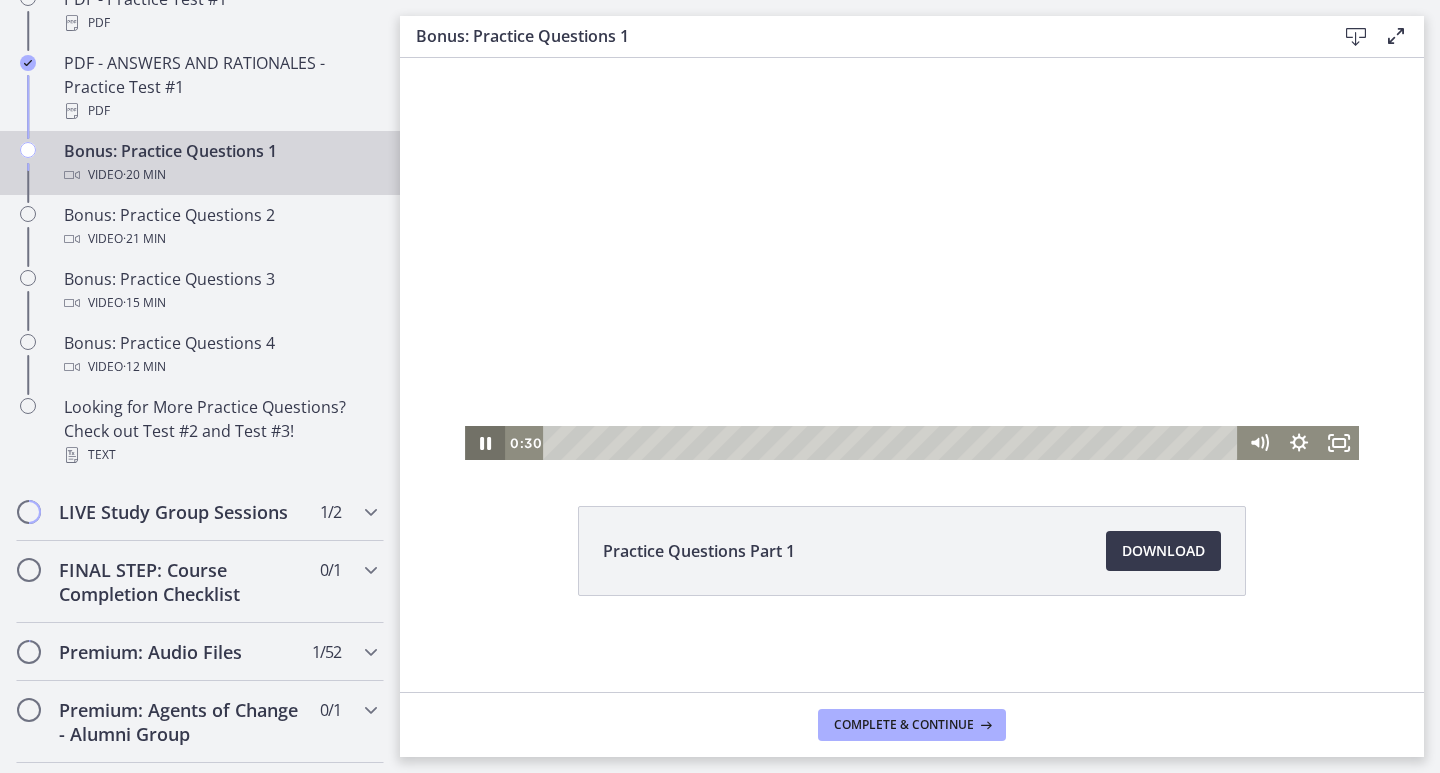 click 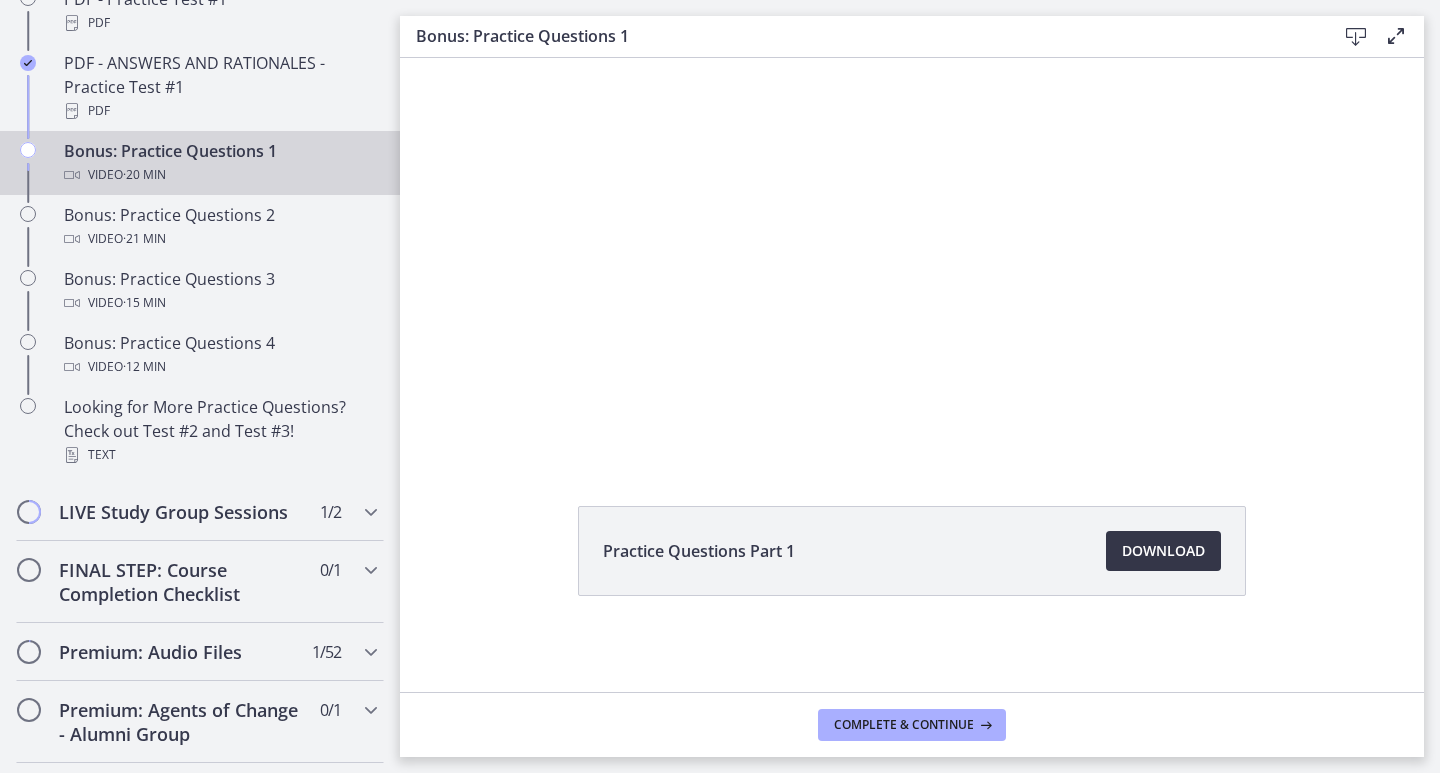 click on "Download
Opens in a new window" at bounding box center [1163, 551] 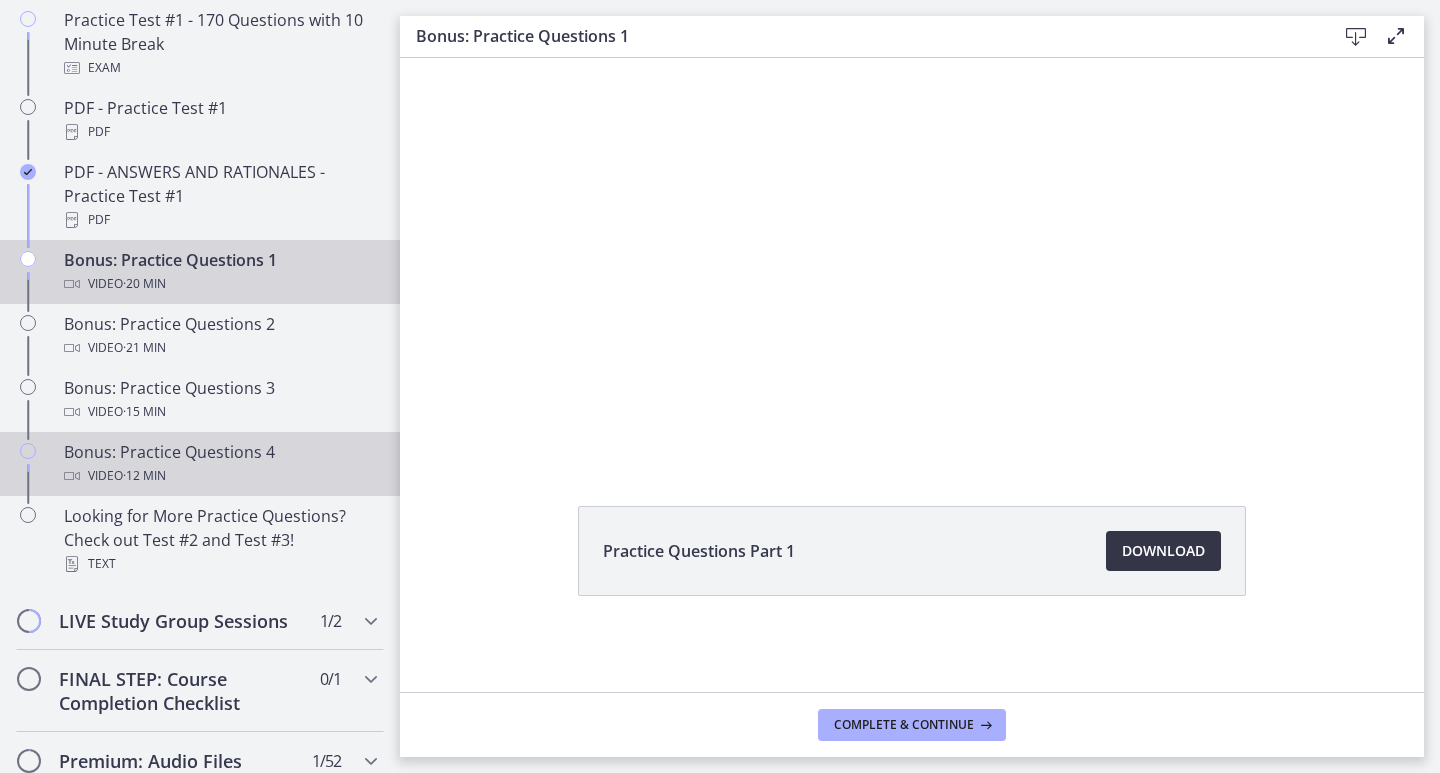scroll, scrollTop: 1106, scrollLeft: 0, axis: vertical 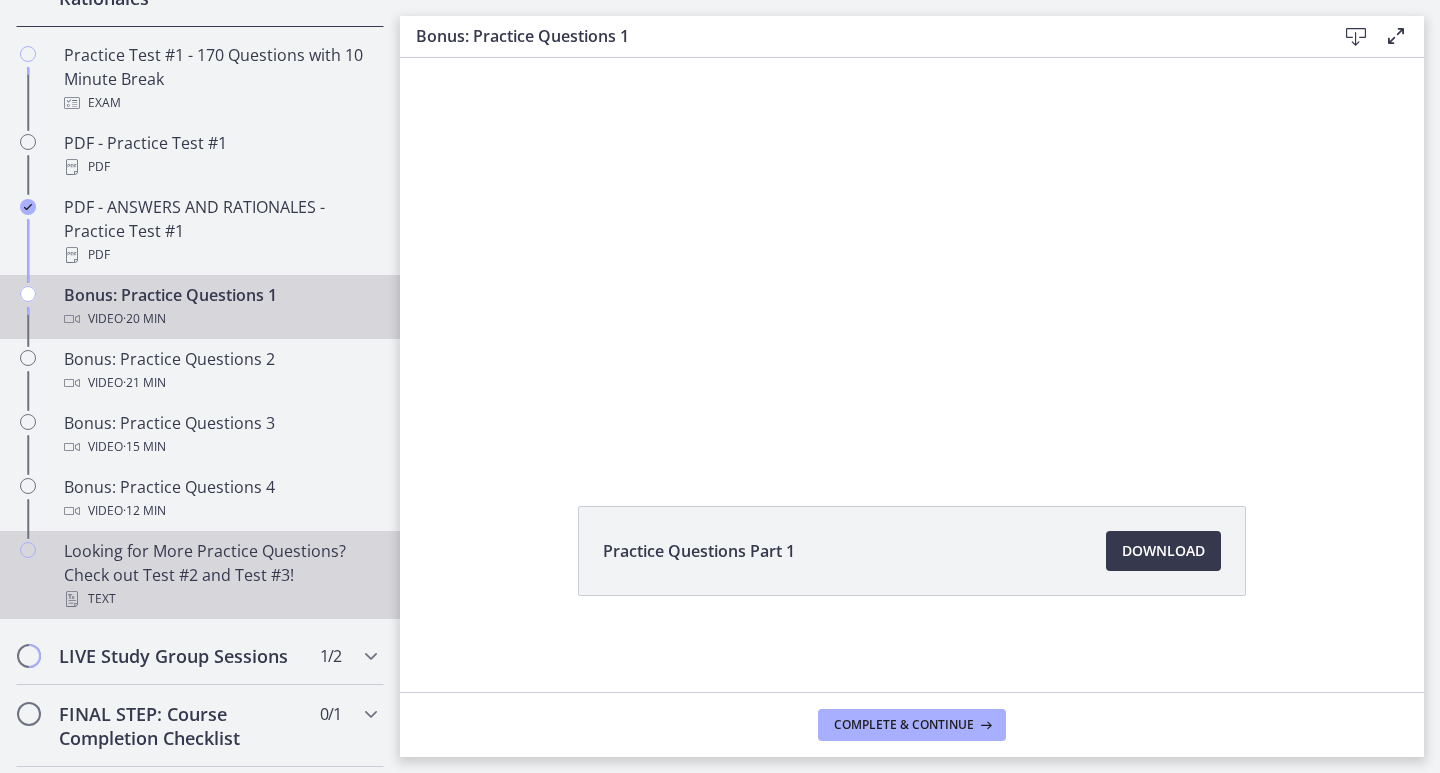 click on "Looking for More Practice Questions? Check out Test #2 and Test #3!
Text" at bounding box center [220, 575] 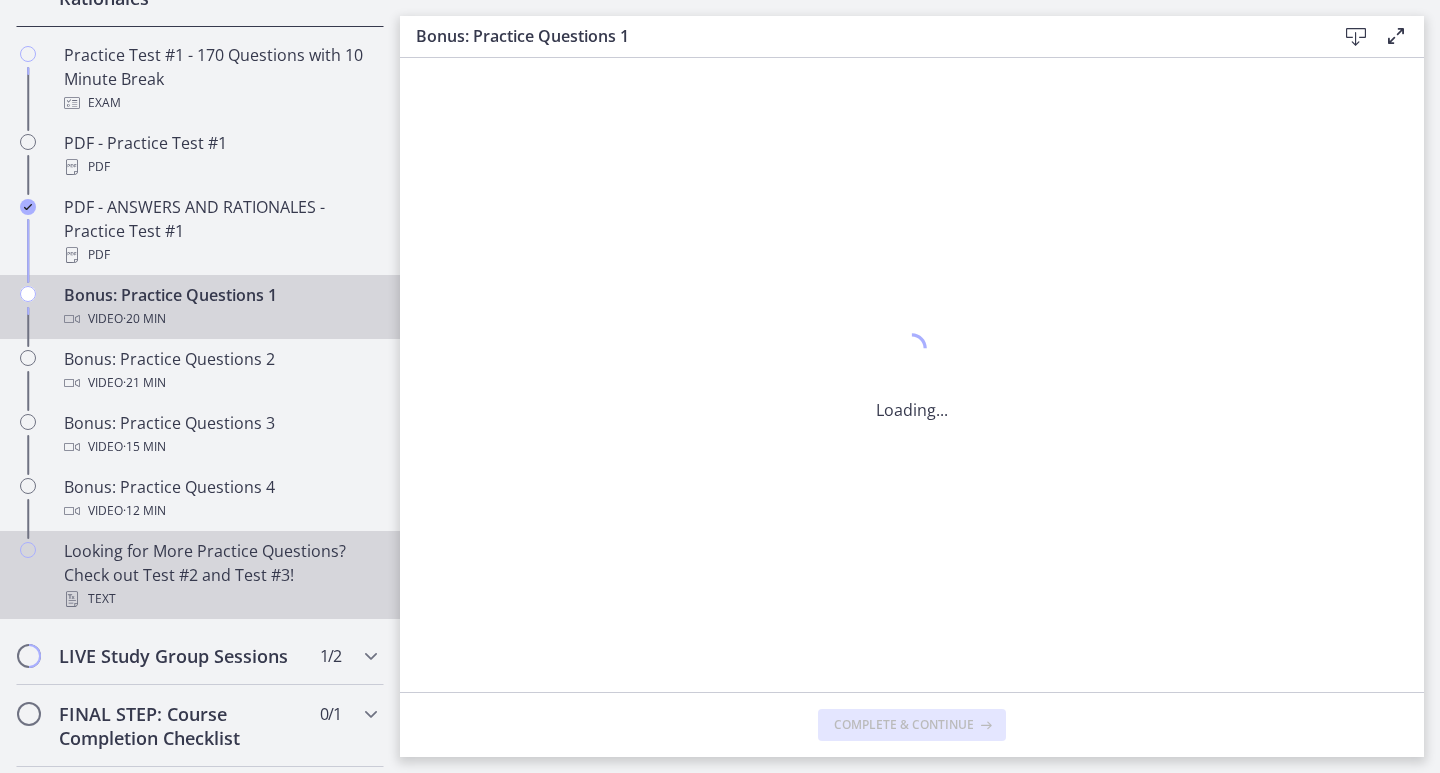 scroll, scrollTop: 0, scrollLeft: 0, axis: both 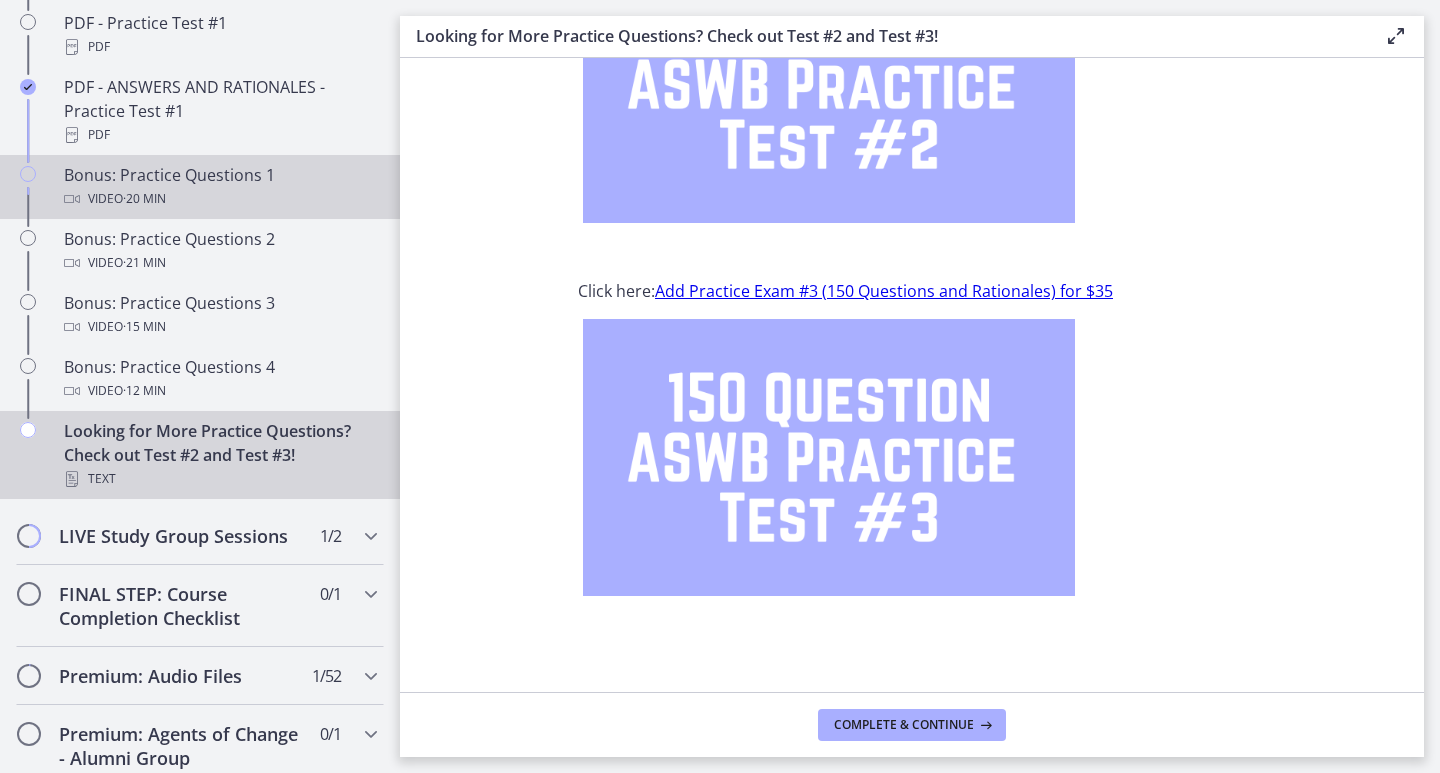 click on "Bonus: Practice Questions 1
Video
·  20 min" at bounding box center (220, 187) 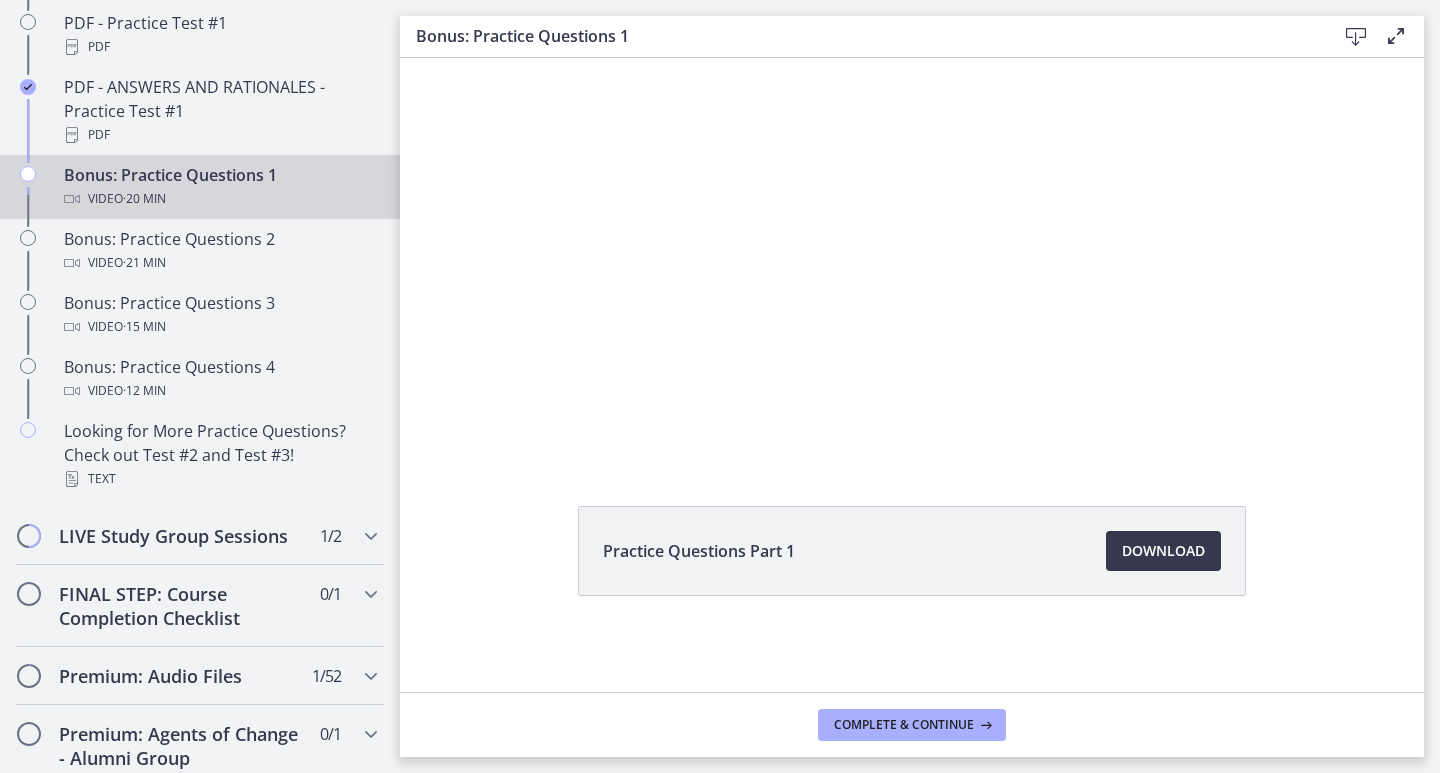 scroll, scrollTop: 0, scrollLeft: 0, axis: both 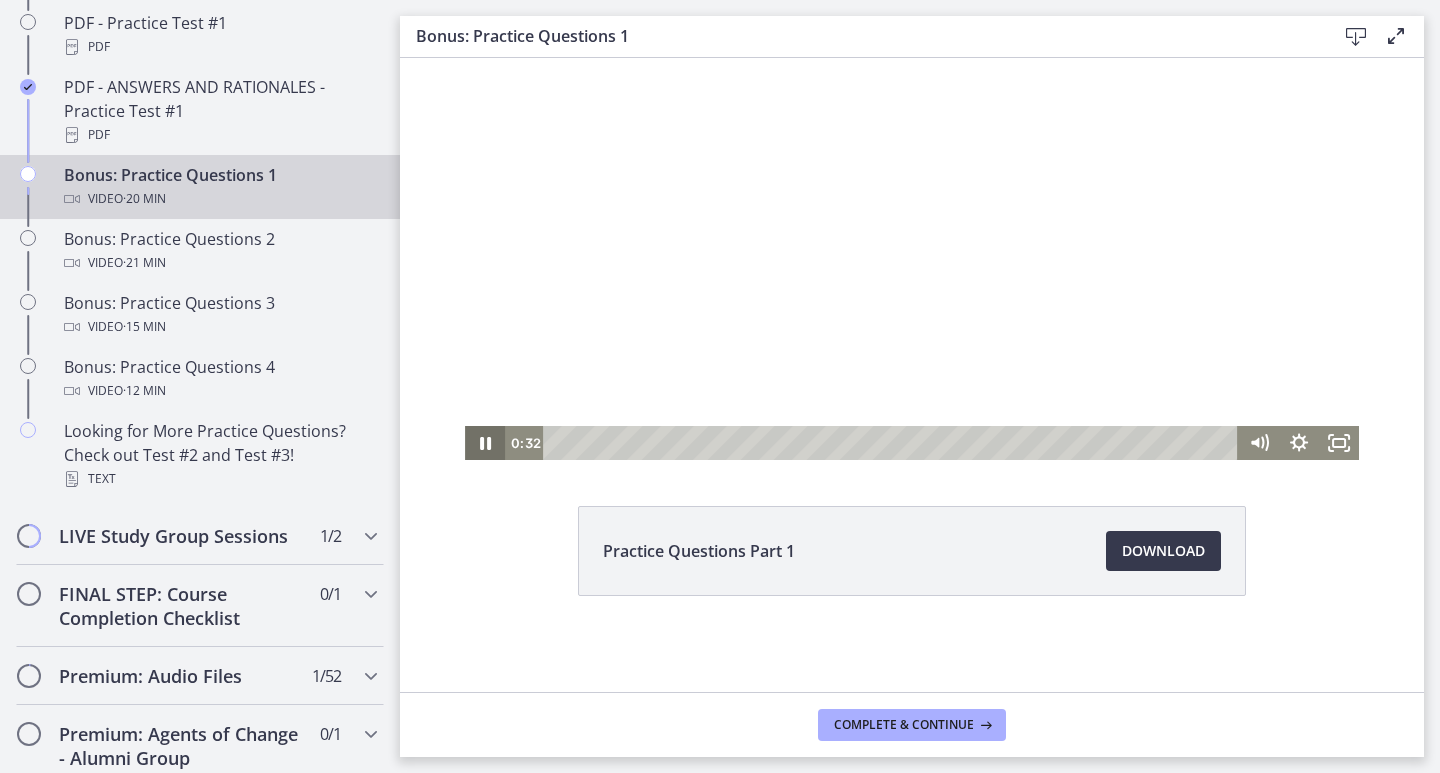click 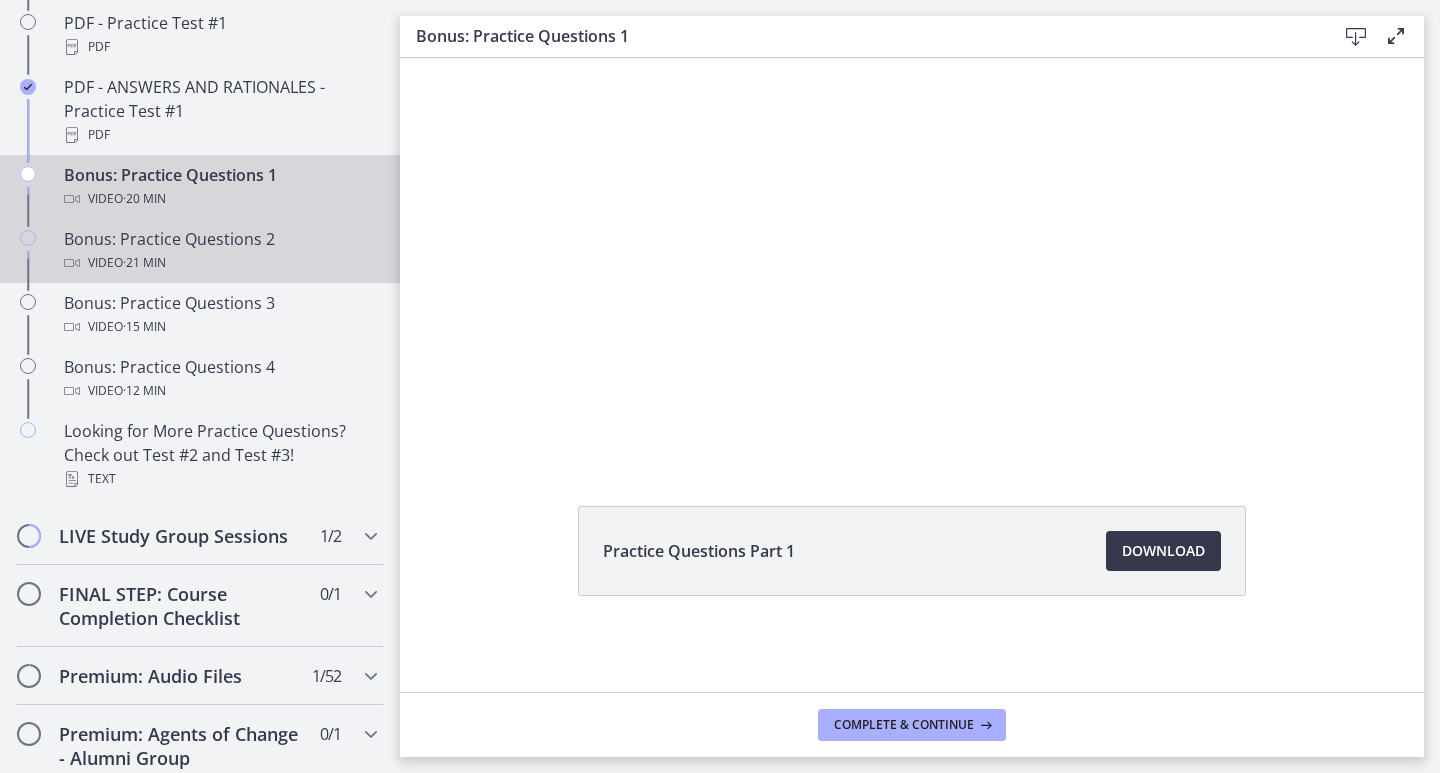 click on "Bonus: Practice Questions 2
Video
·  21 min" at bounding box center [220, 251] 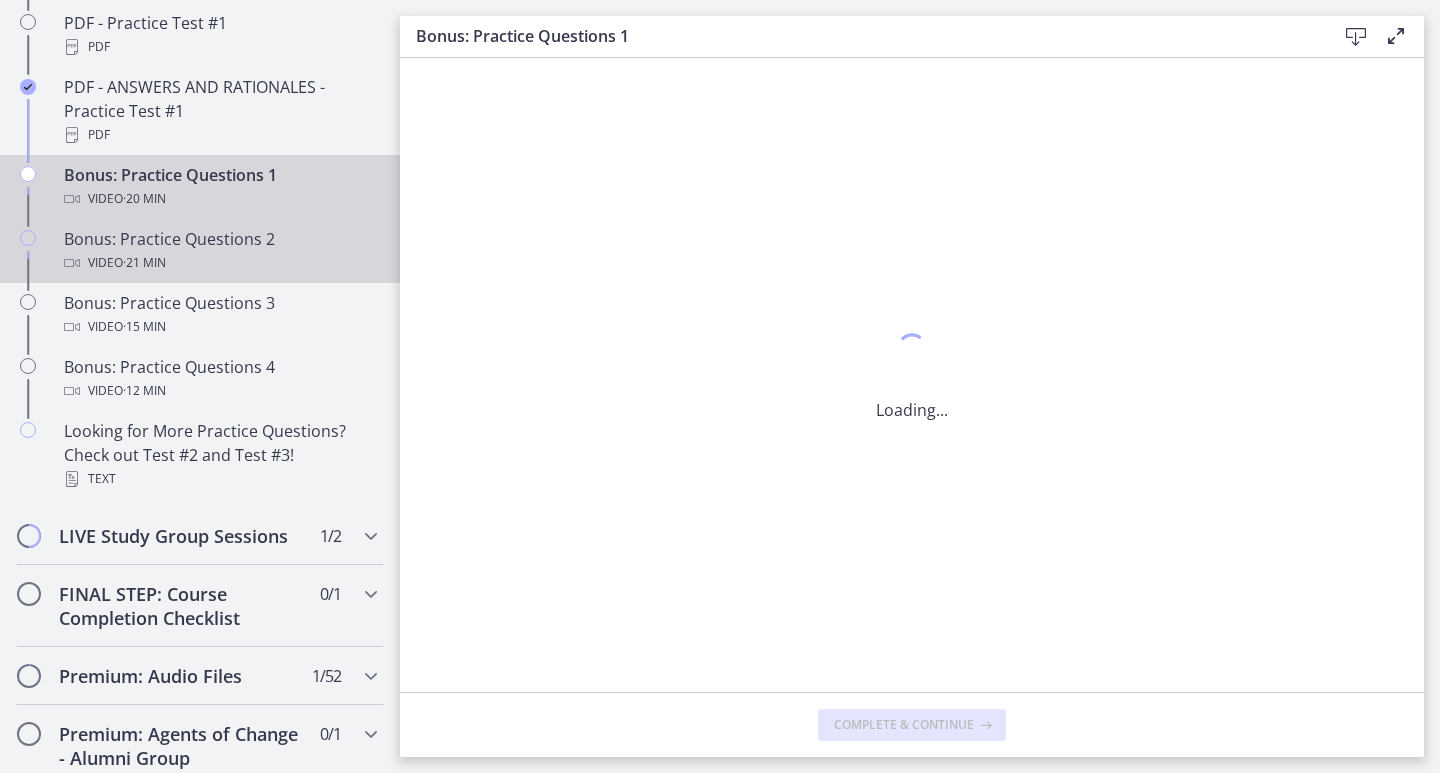 scroll, scrollTop: 0, scrollLeft: 0, axis: both 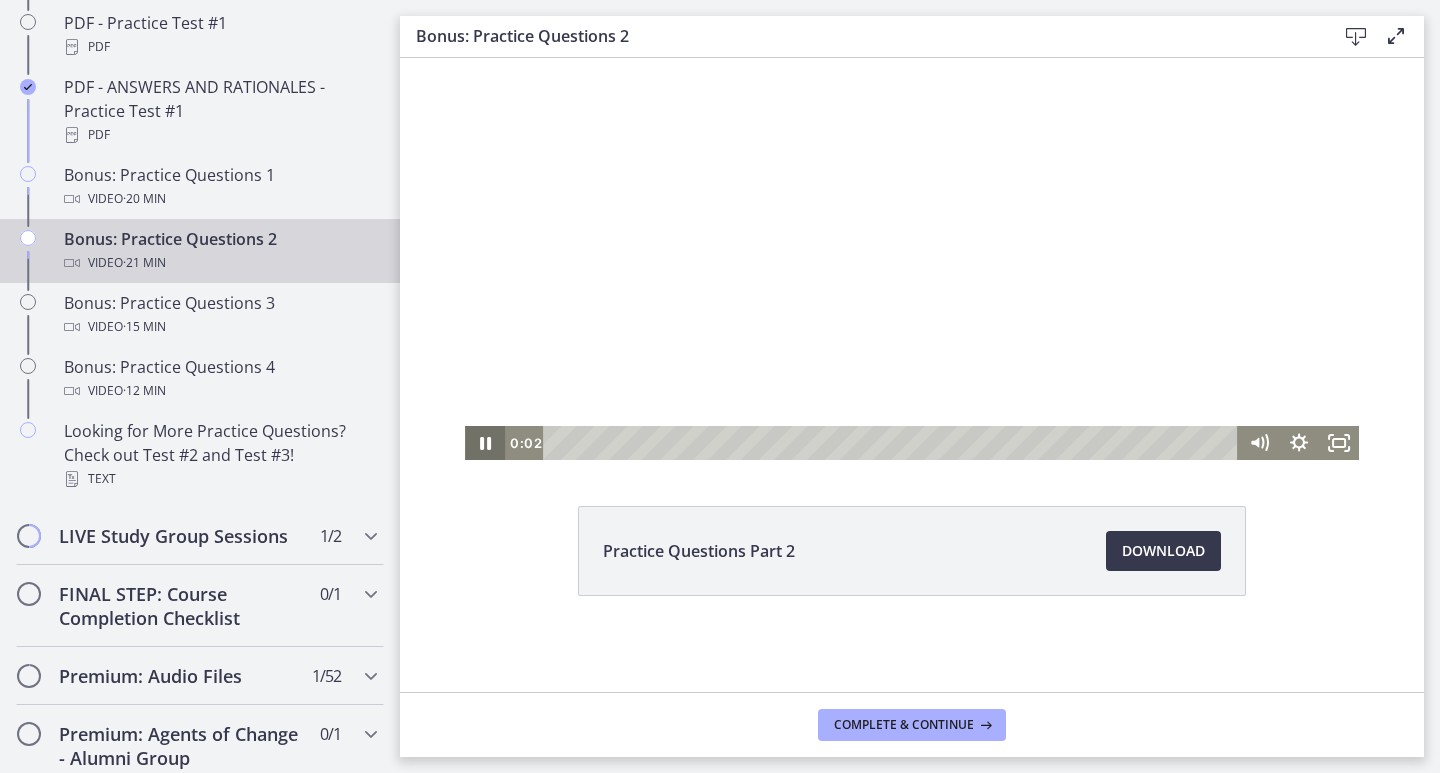 click 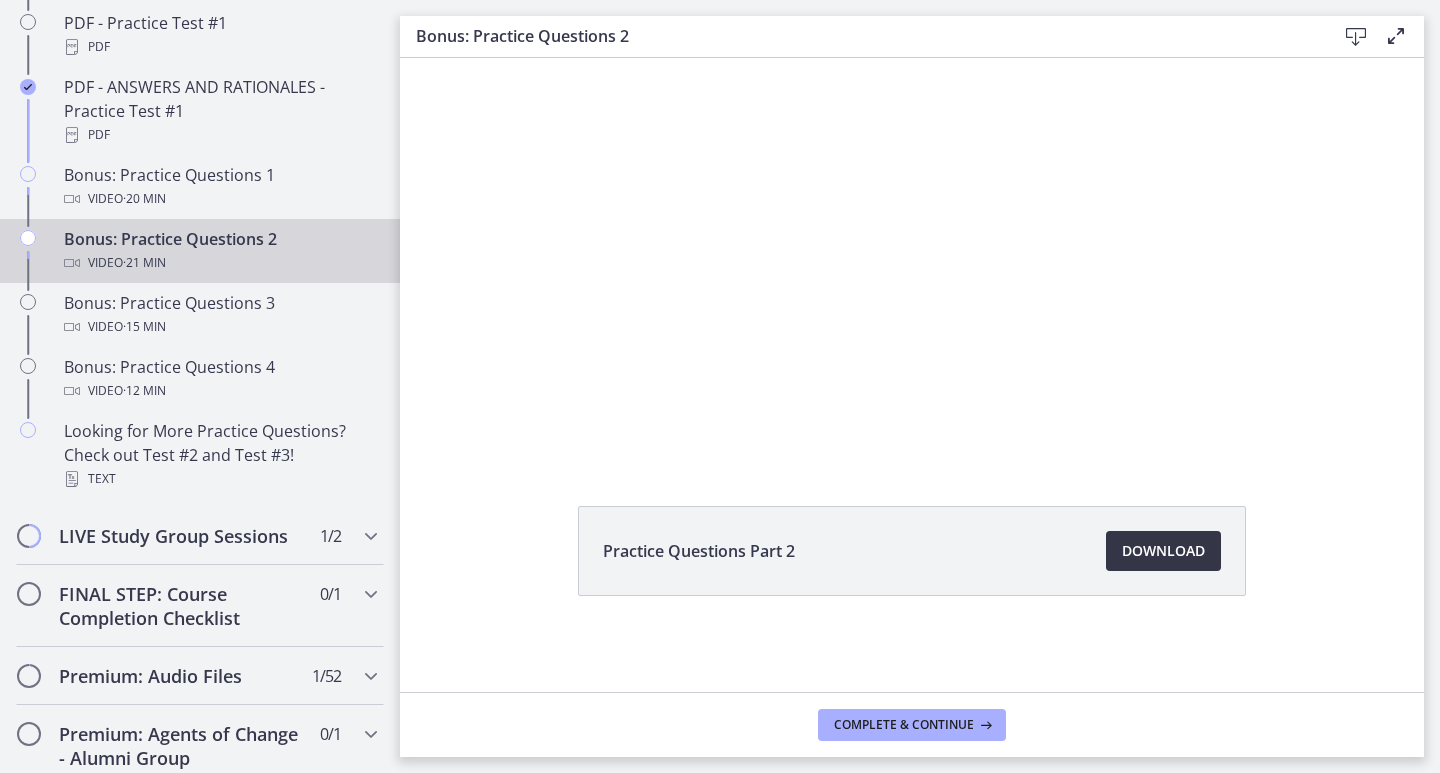 click on "Download
Opens in a new window" at bounding box center (1163, 551) 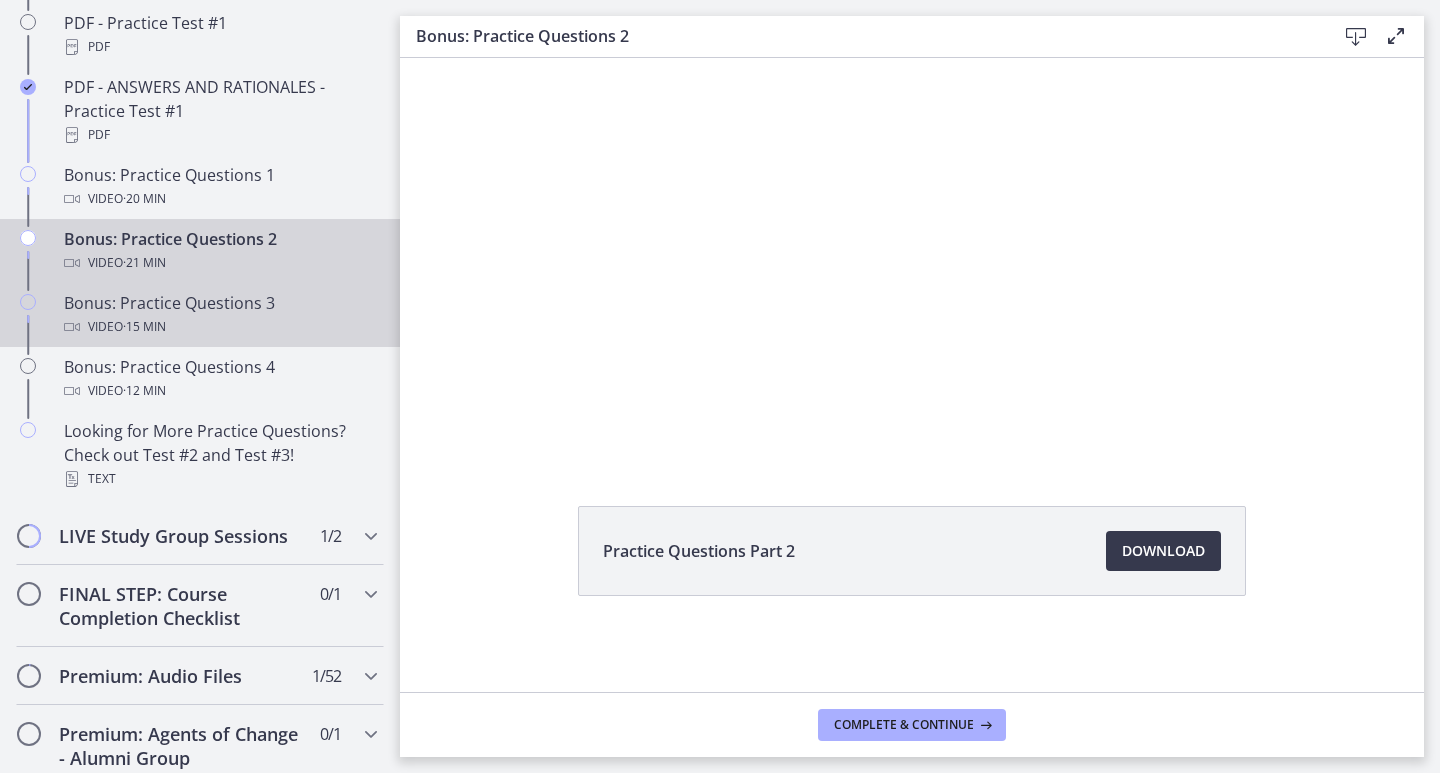 click on "Video
·  15 min" at bounding box center (220, 327) 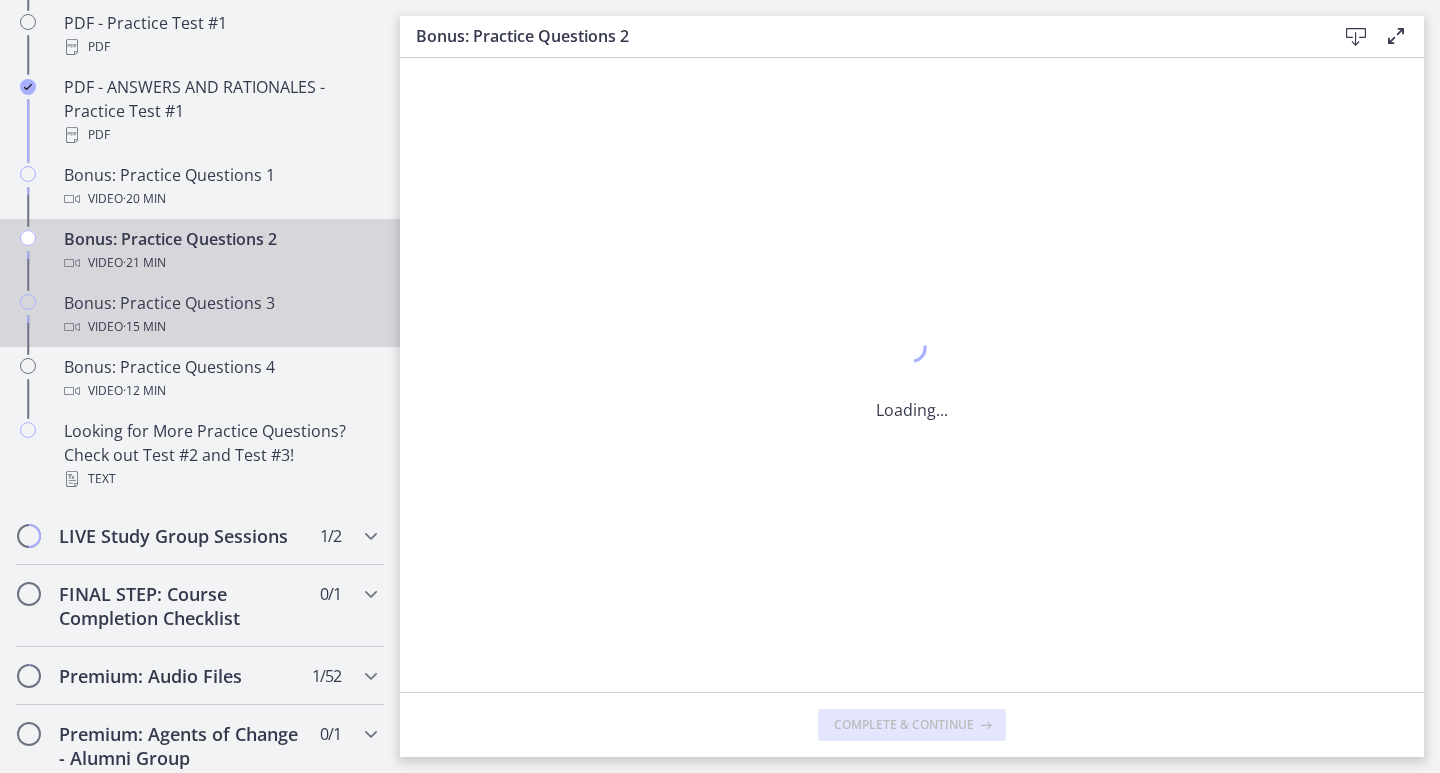 scroll, scrollTop: 0, scrollLeft: 0, axis: both 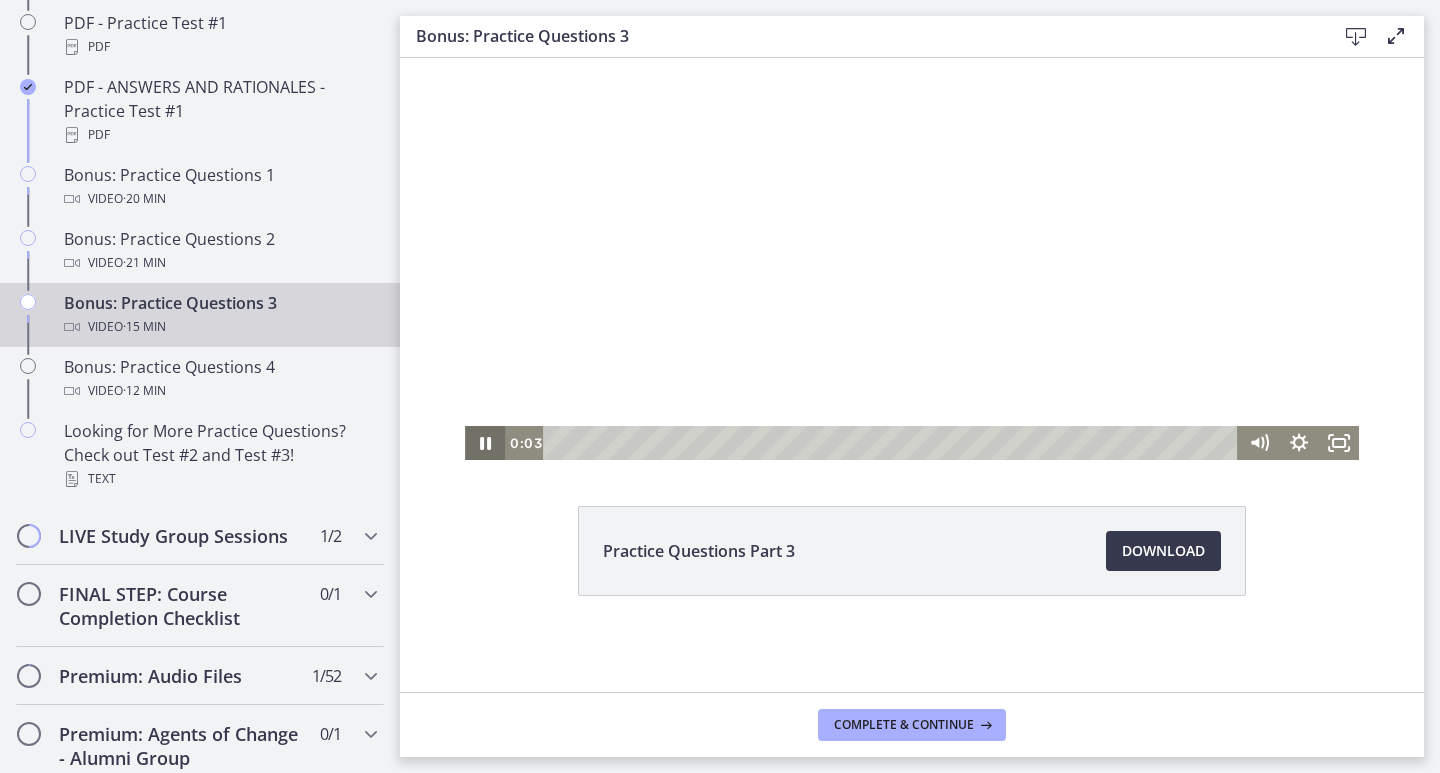 click 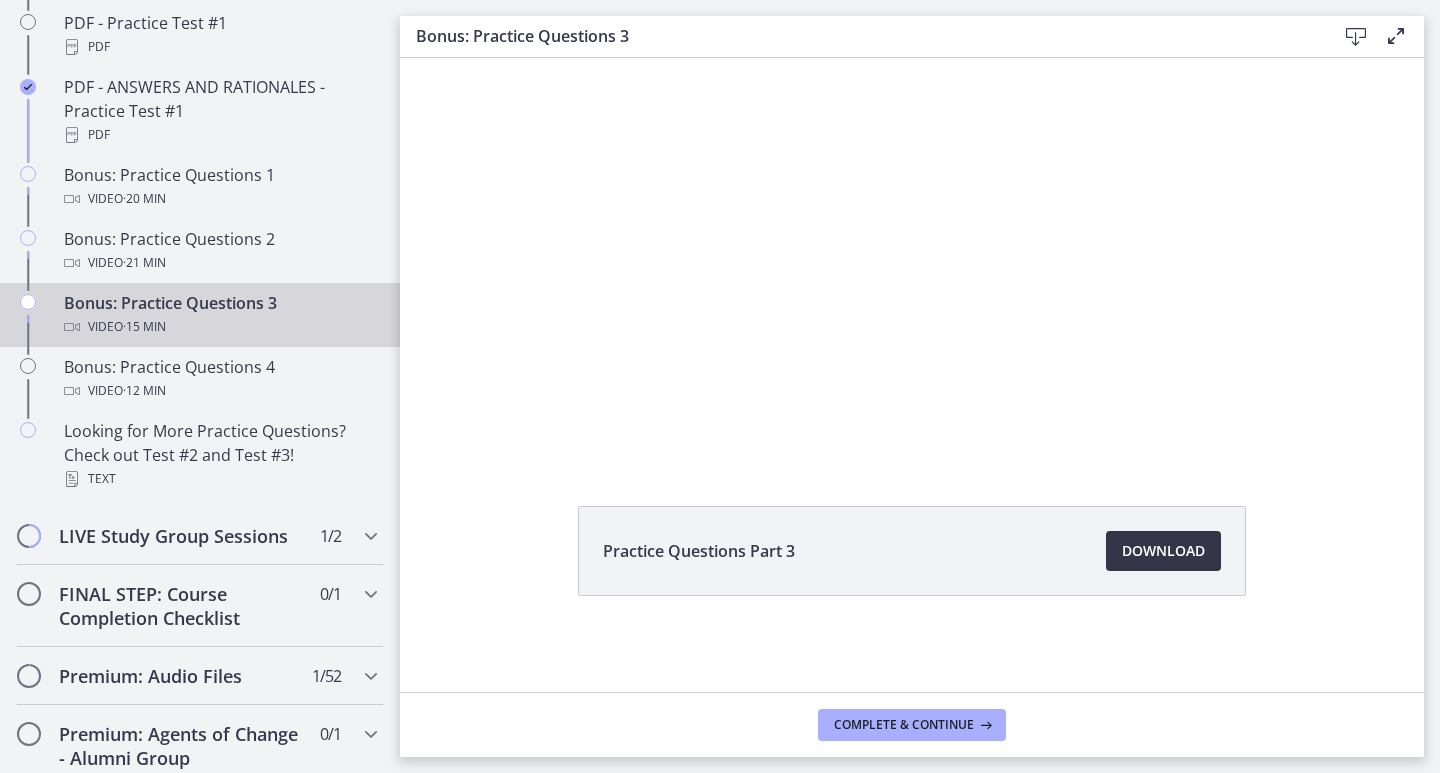 click on "Download
Opens in a new window" at bounding box center [1163, 551] 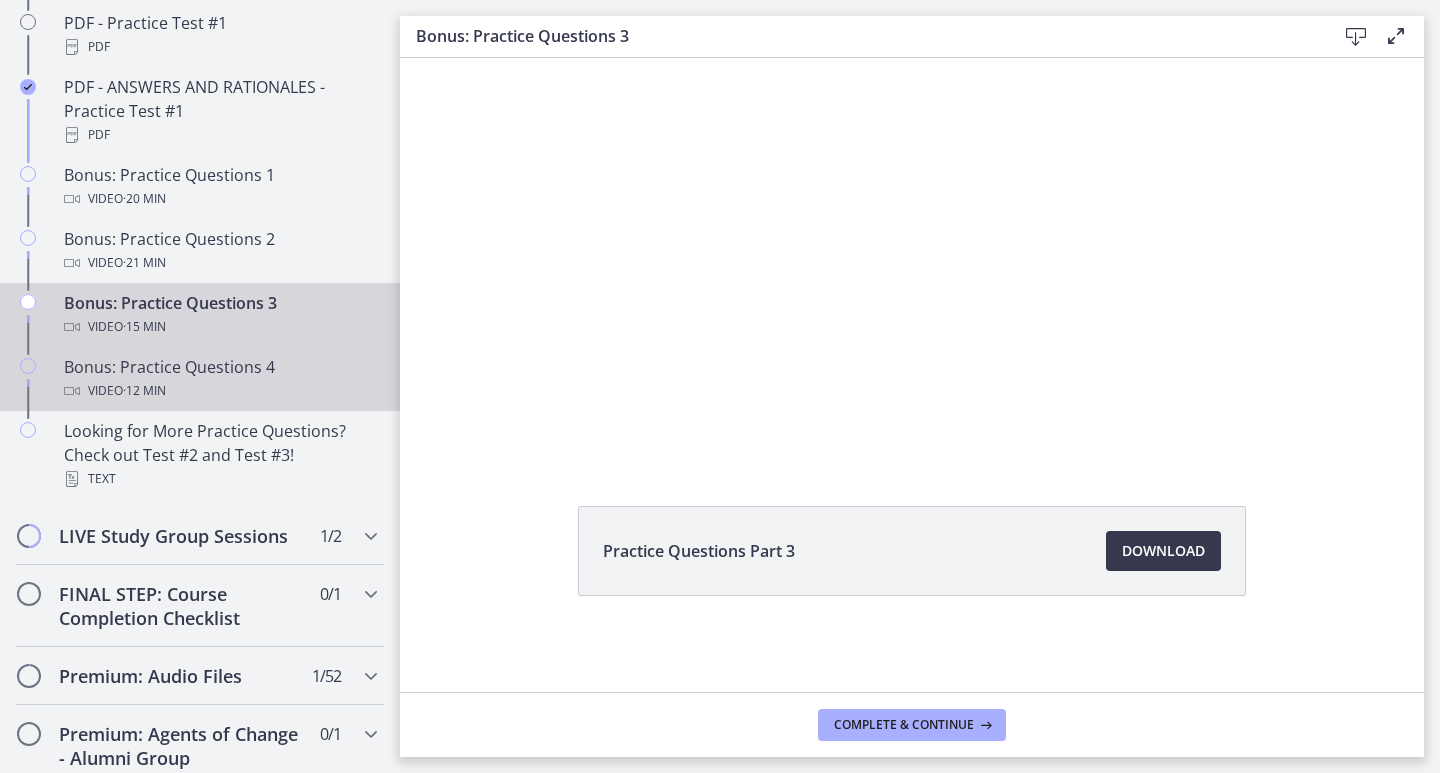 click on "Video
·  12 min" at bounding box center [220, 391] 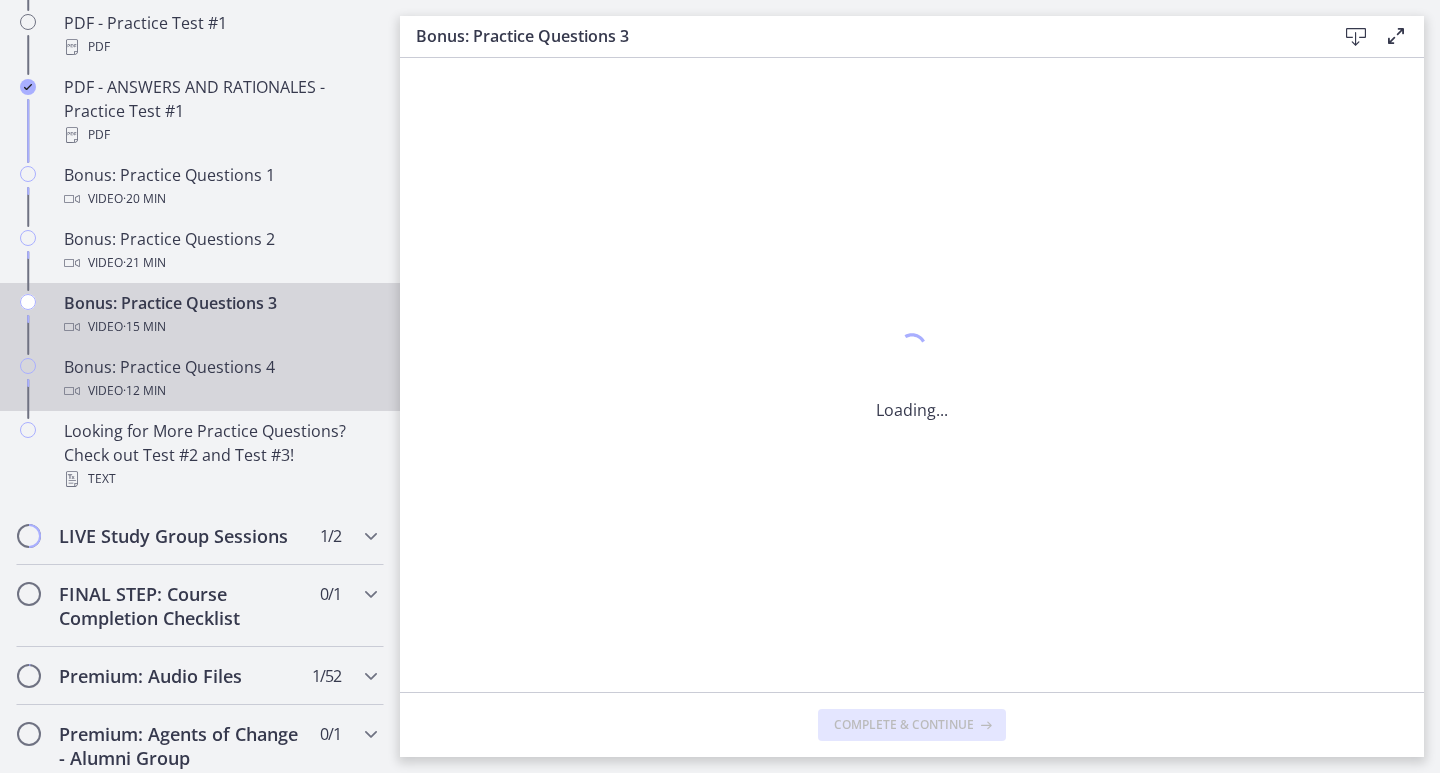 scroll, scrollTop: 0, scrollLeft: 0, axis: both 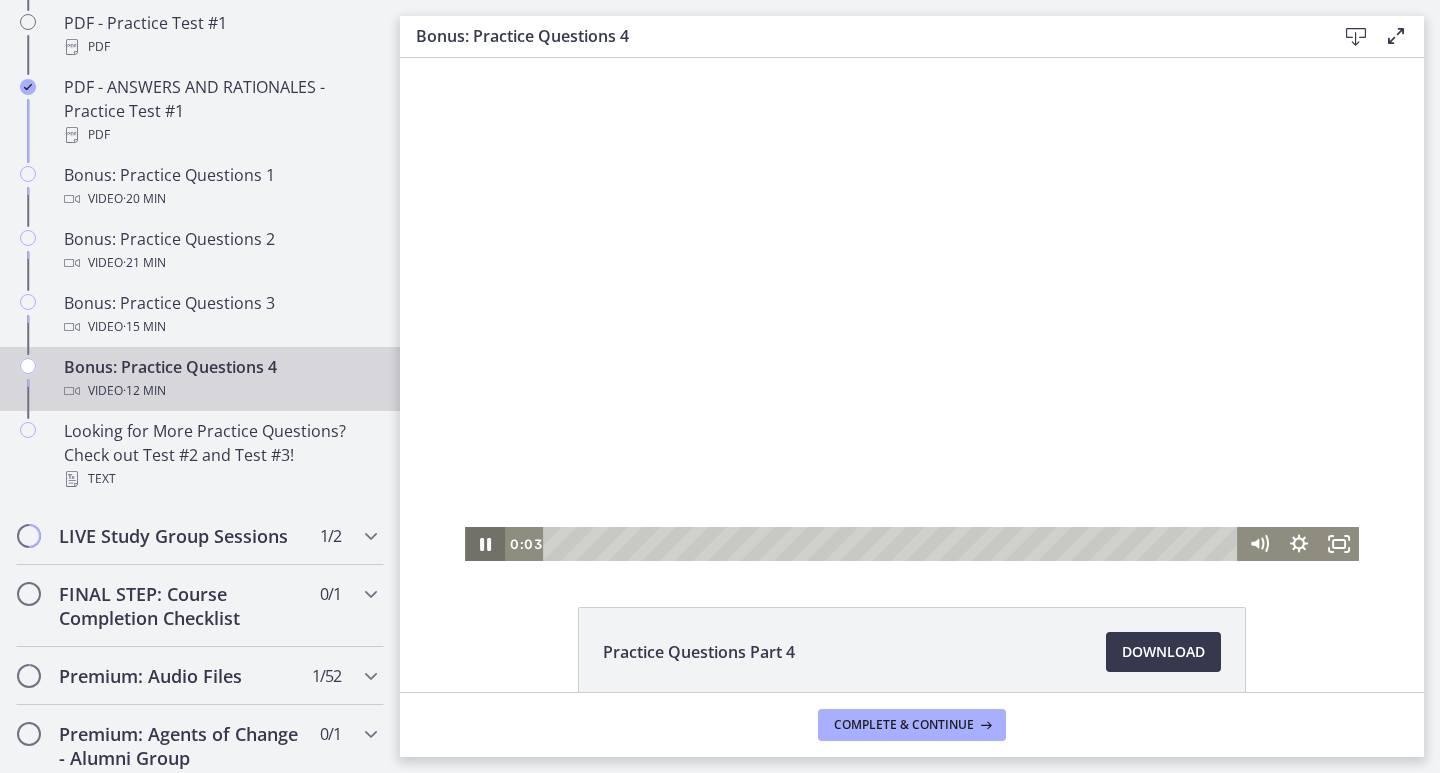 click 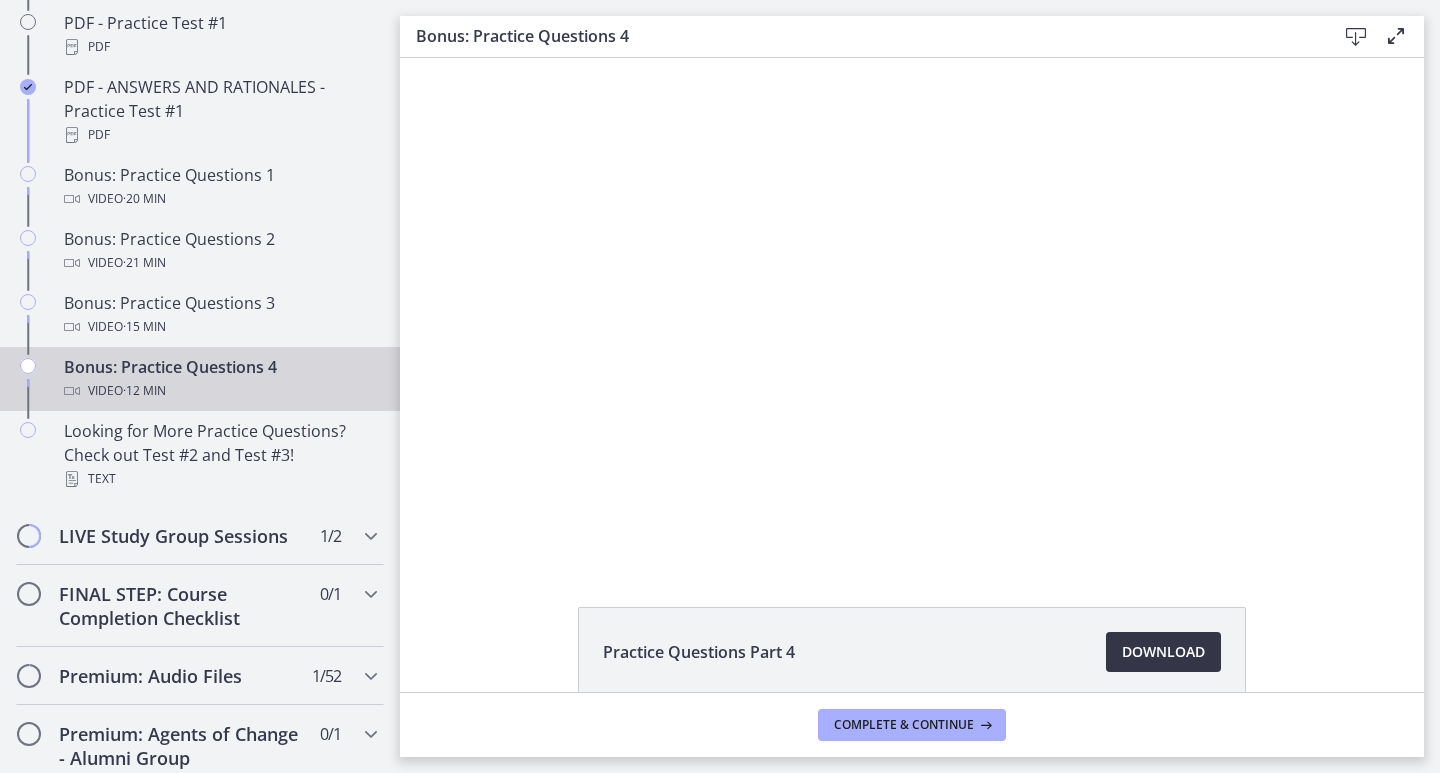 click on "Download
Opens in a new window" at bounding box center [1163, 652] 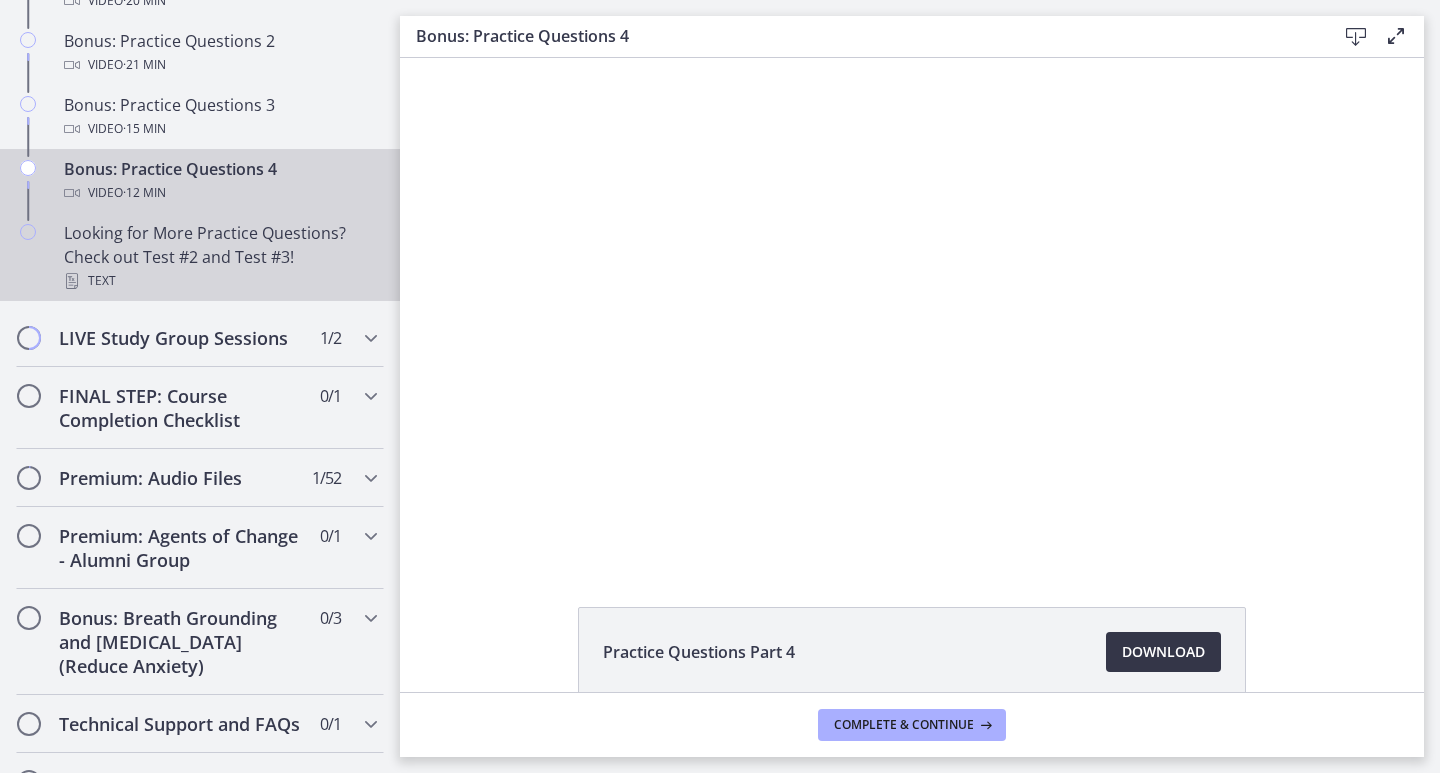 scroll, scrollTop: 1106, scrollLeft: 0, axis: vertical 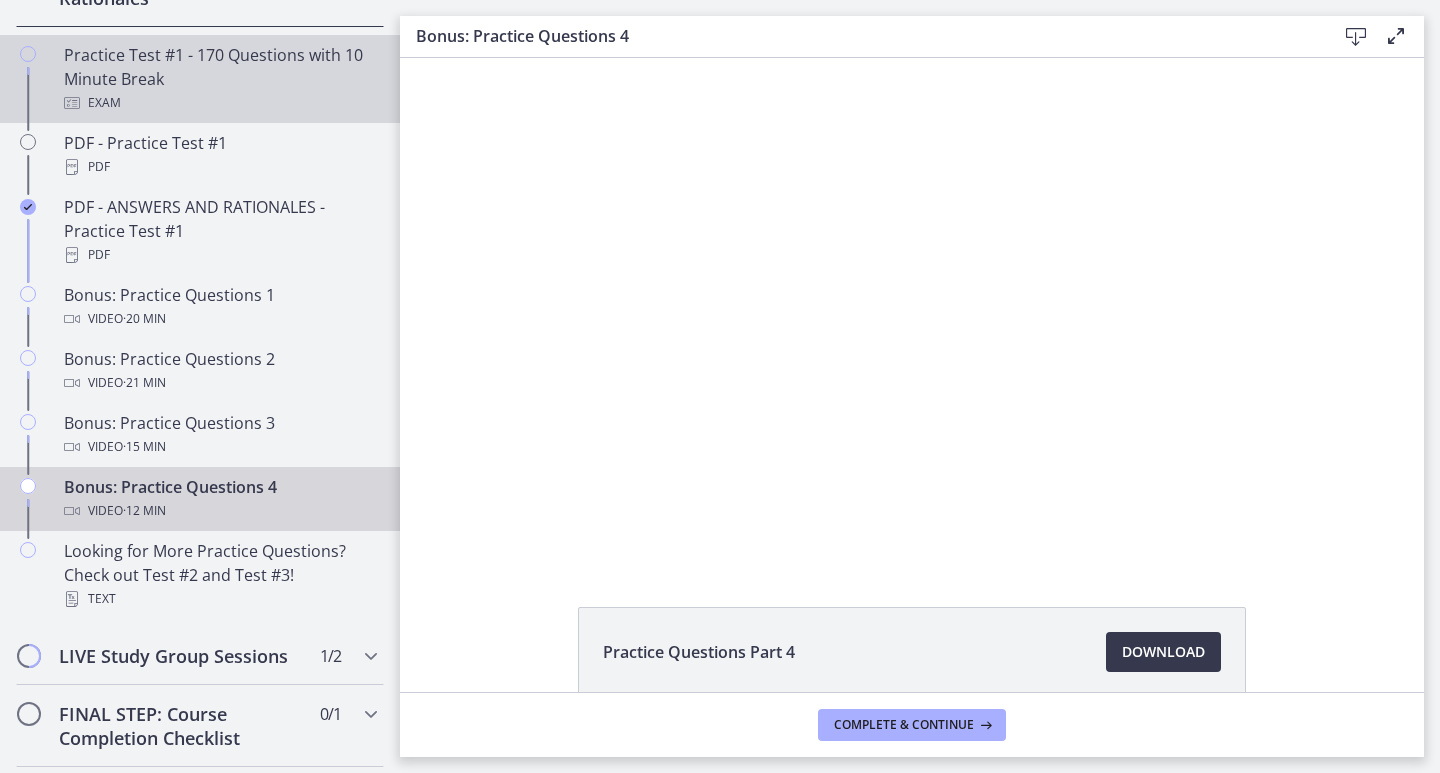 click on "Practice Test #1 - 170 Questions with 10 Minute Break
Exam" at bounding box center (220, 79) 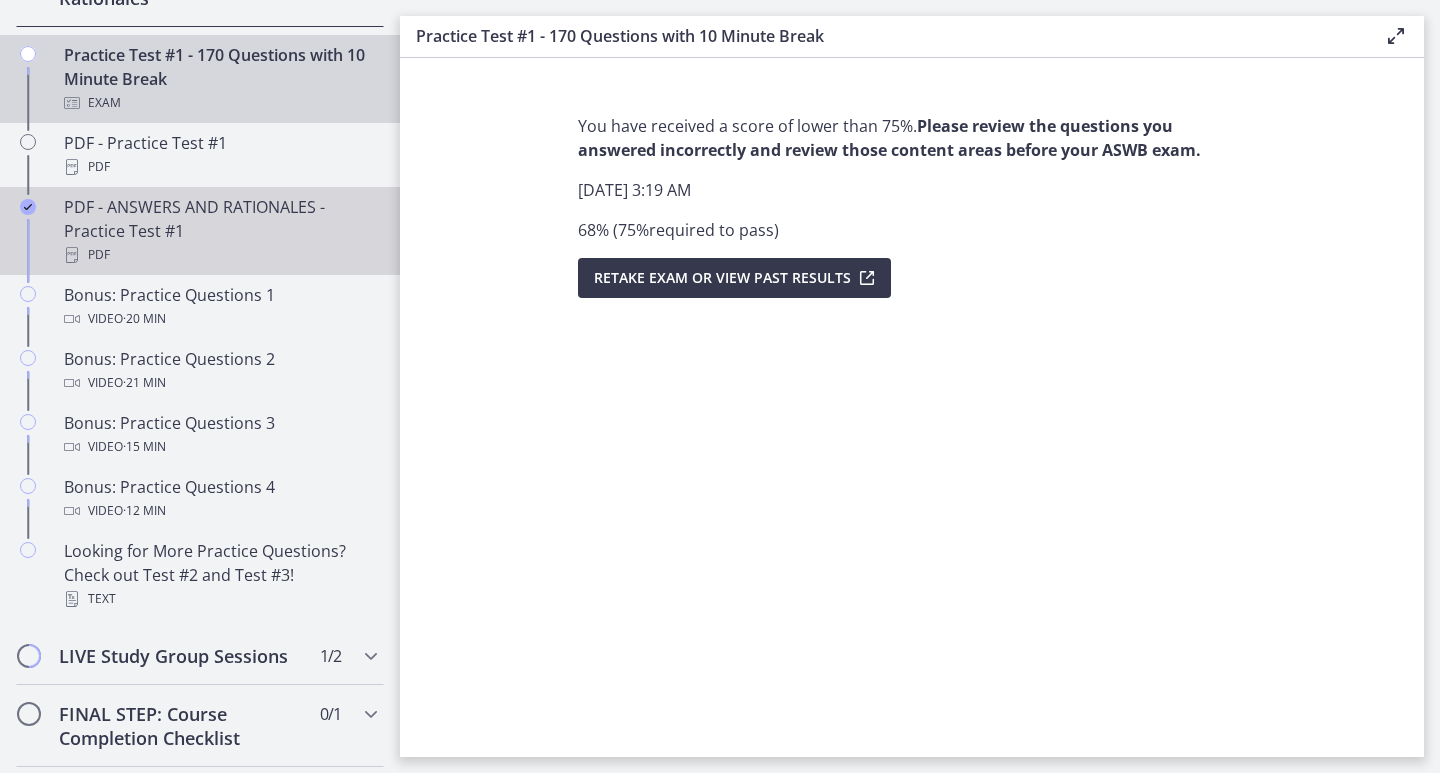 click on "PDF - ANSWERS AND RATIONALES - Practice Test #1
PDF" at bounding box center (220, 231) 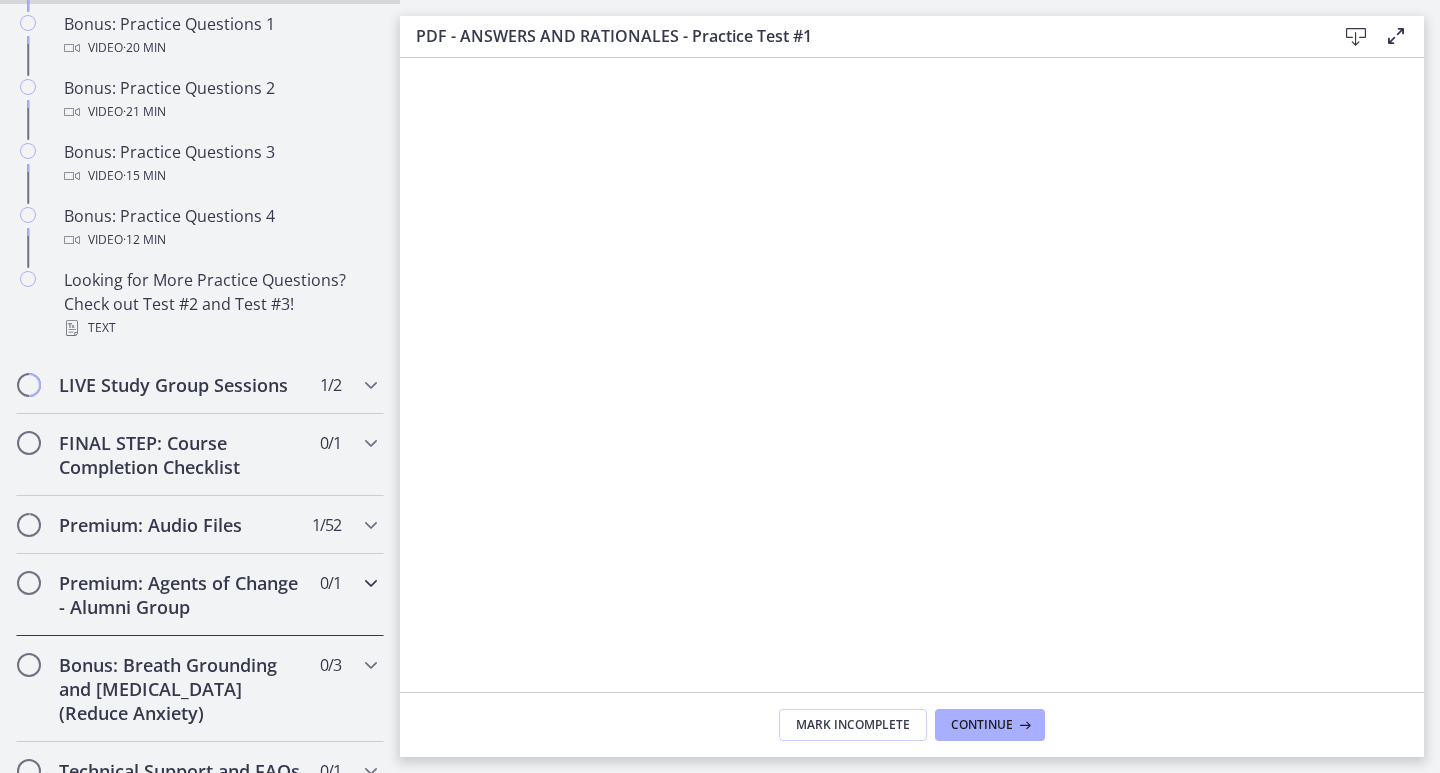 scroll, scrollTop: 1606, scrollLeft: 0, axis: vertical 